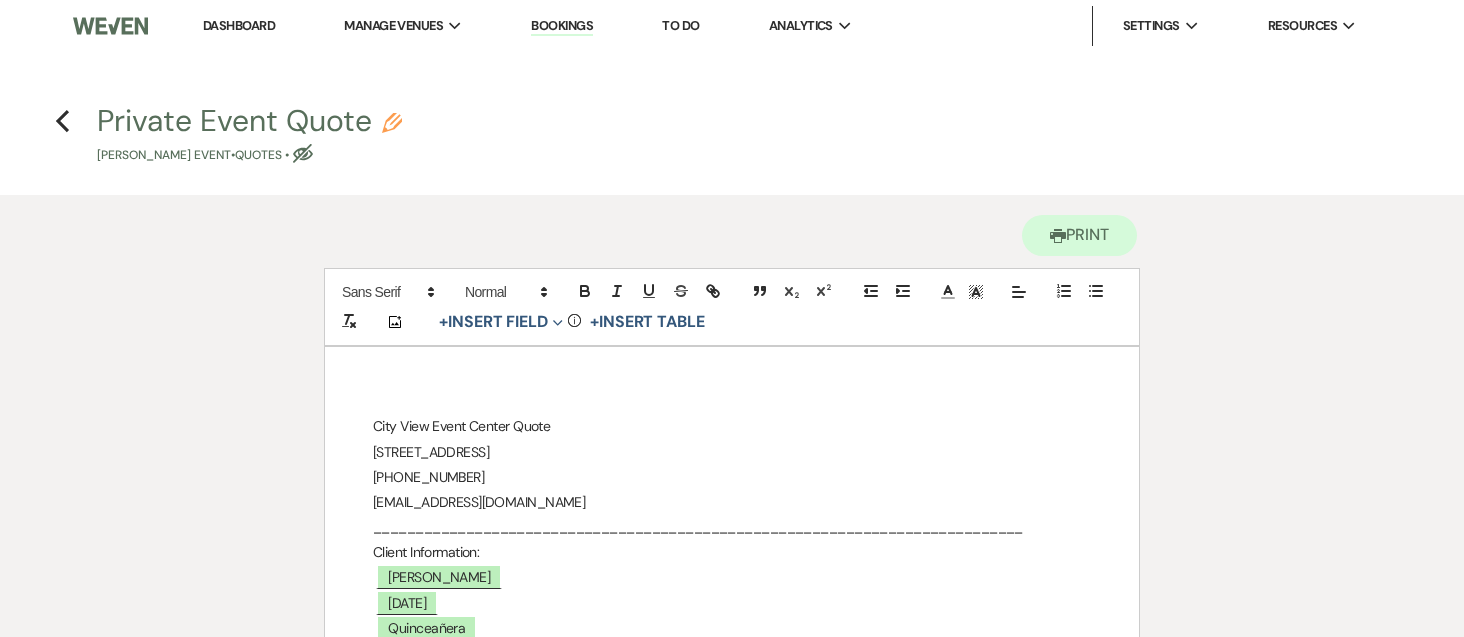 scroll, scrollTop: 800, scrollLeft: 0, axis: vertical 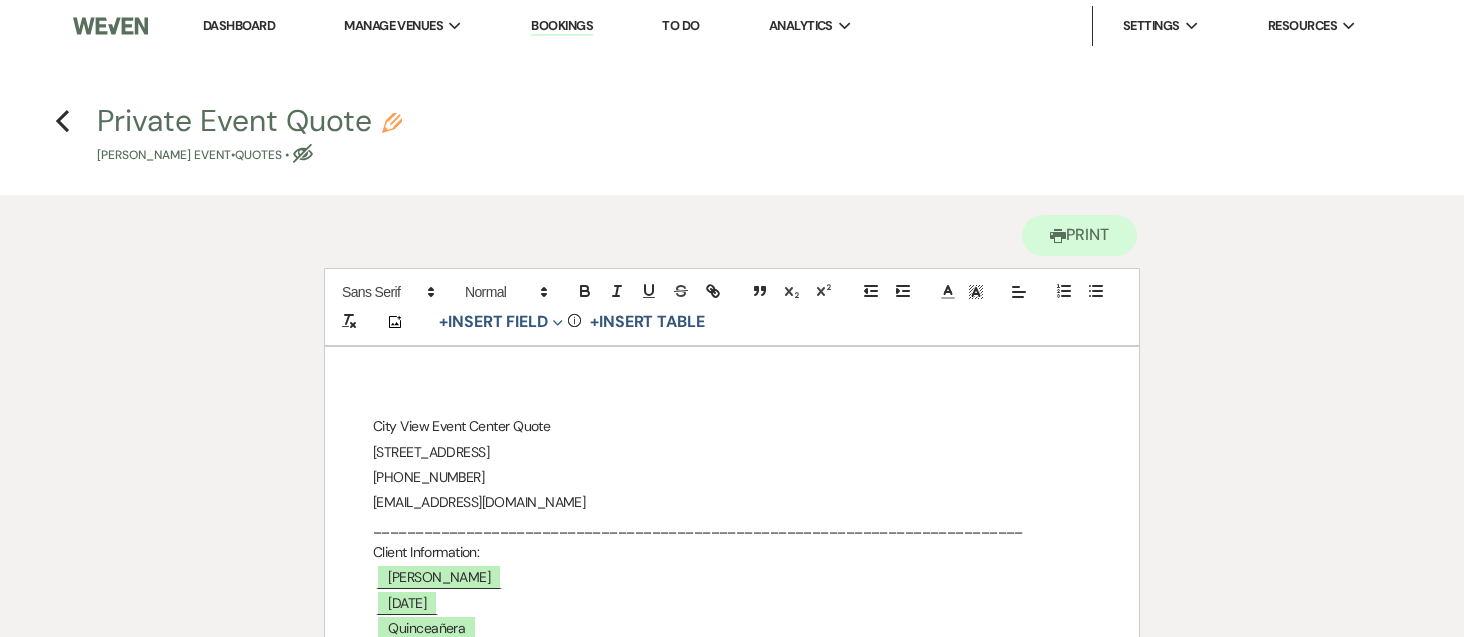 click on "Bookings" at bounding box center (562, 26) 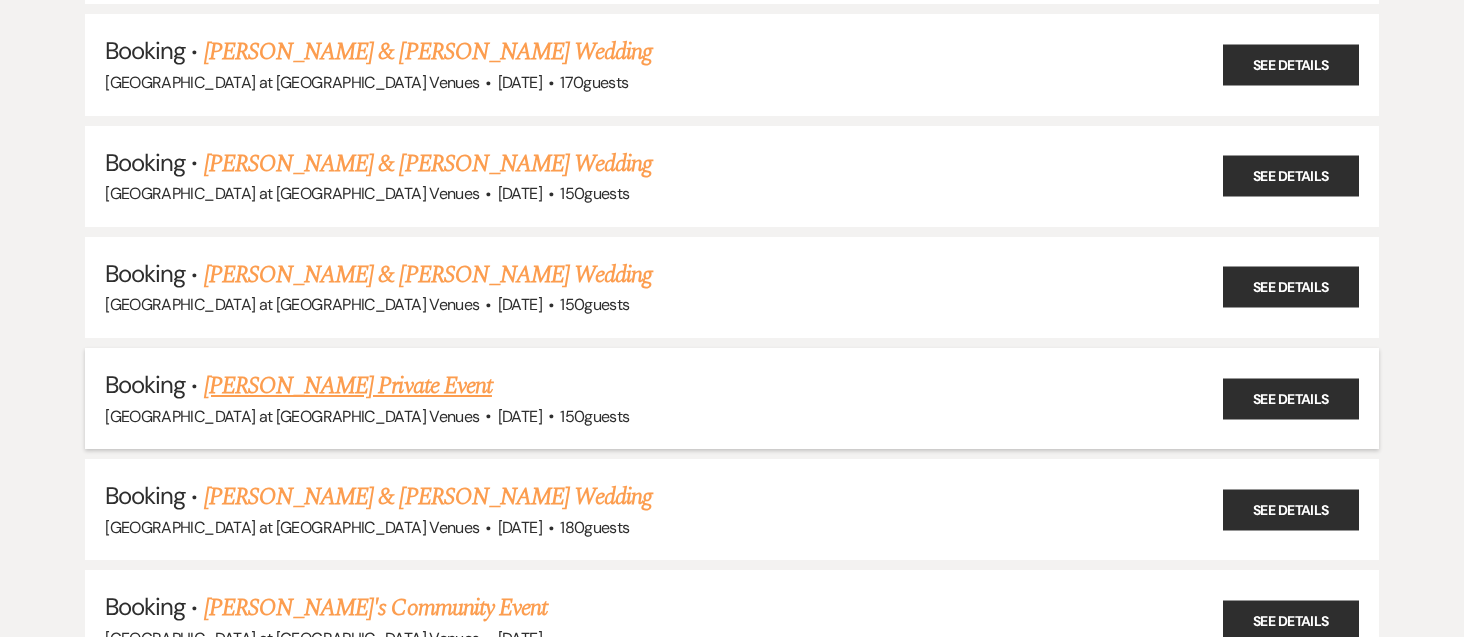 scroll, scrollTop: 700, scrollLeft: 0, axis: vertical 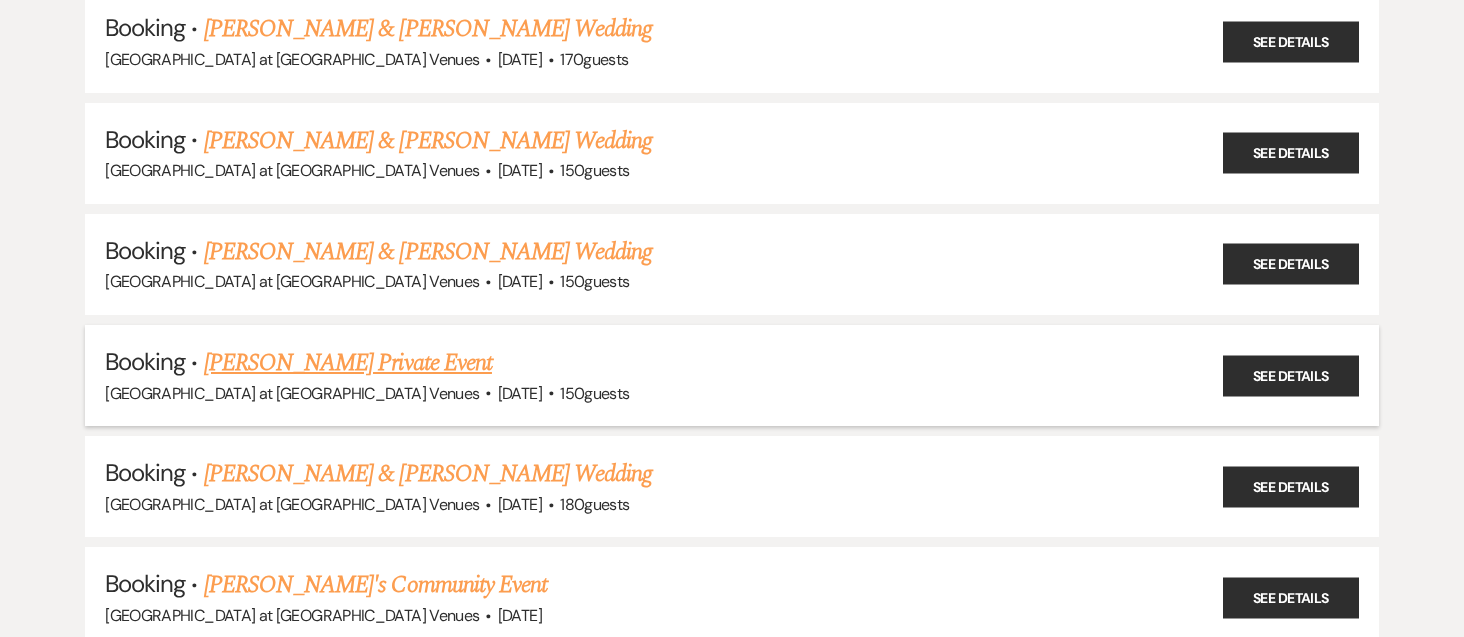 click on "Marquisa Horton's Private Event" at bounding box center [348, 363] 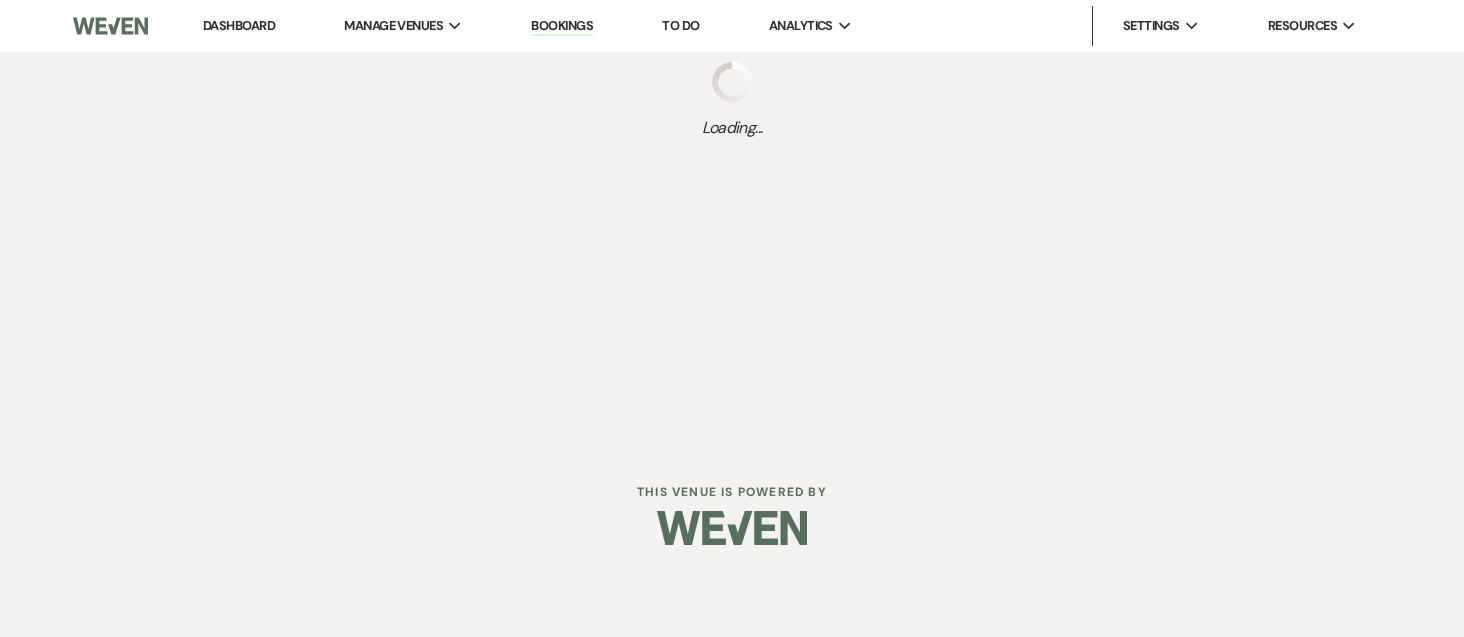 scroll, scrollTop: 0, scrollLeft: 0, axis: both 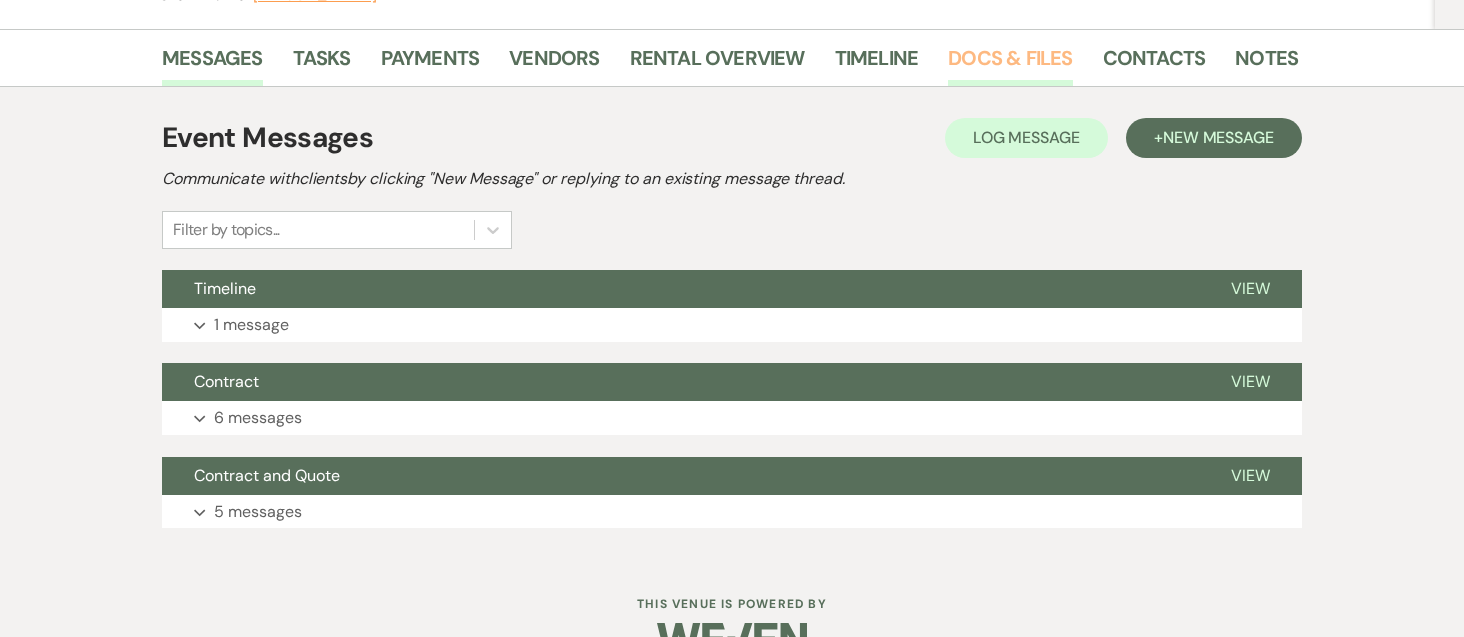 click on "Docs & Files" at bounding box center [1010, 64] 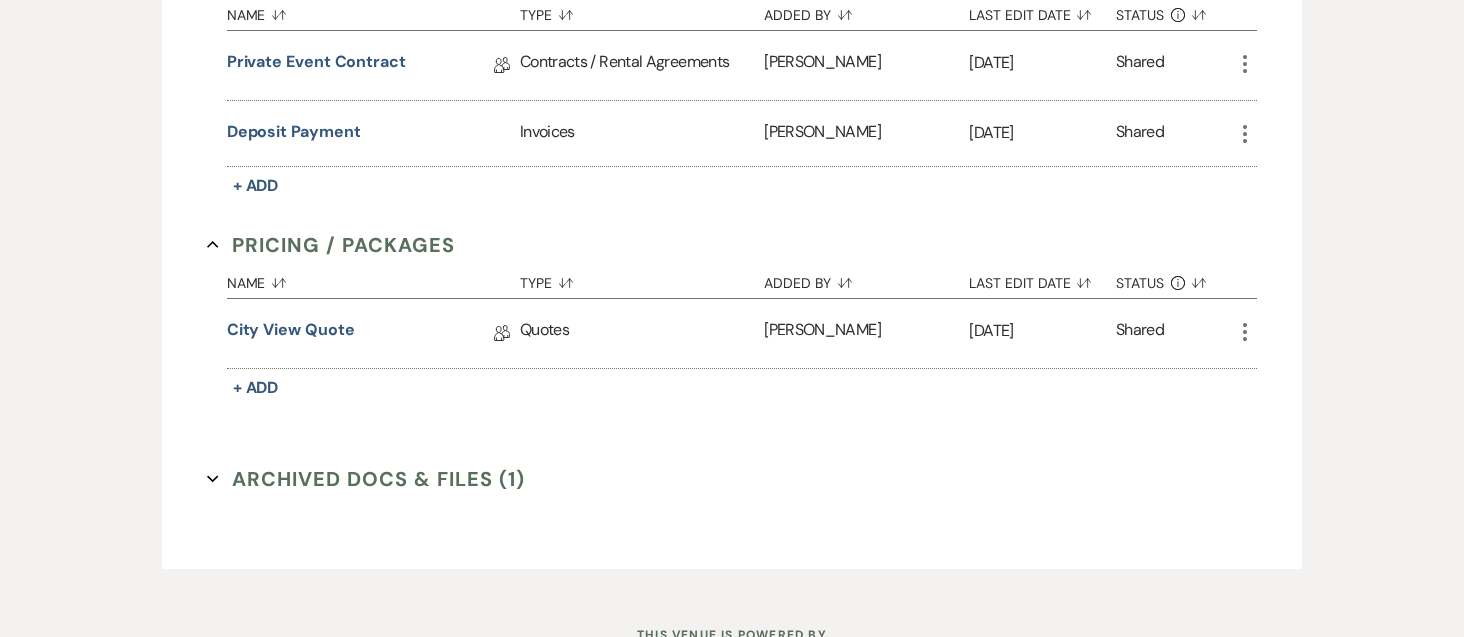 scroll, scrollTop: 700, scrollLeft: 0, axis: vertical 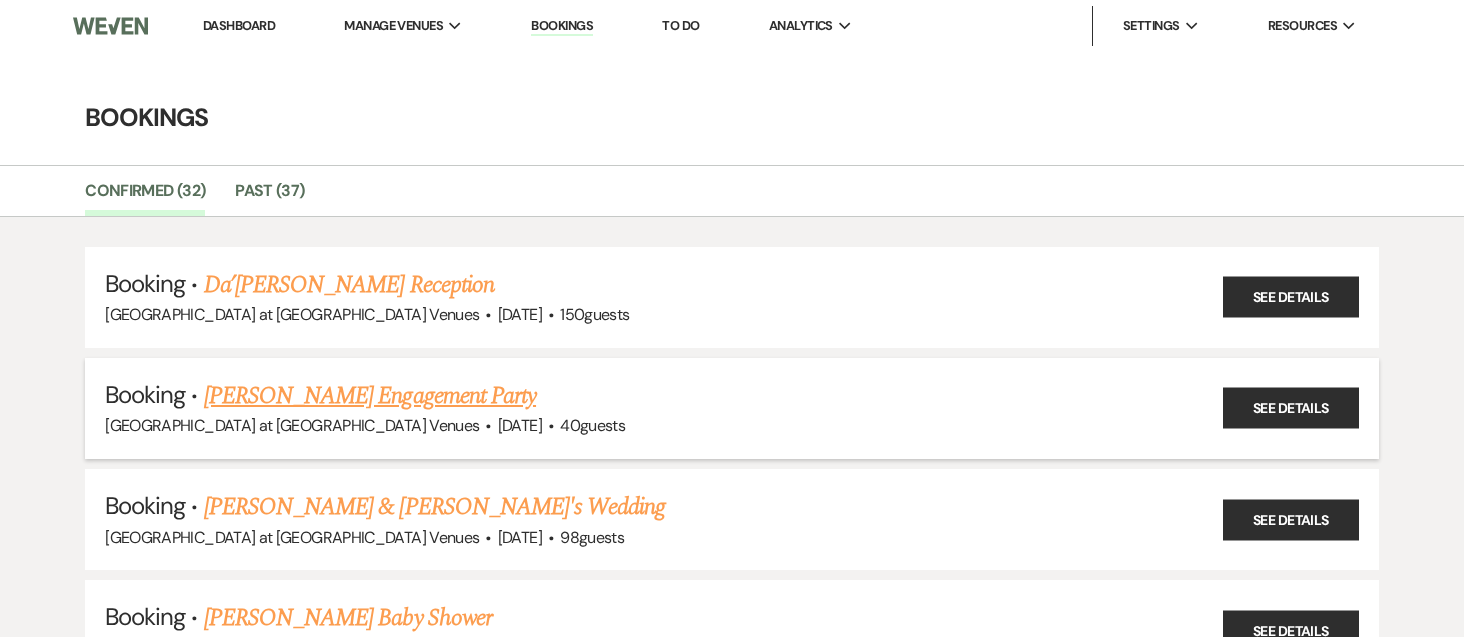 click on "[PERSON_NAME] Engagement Party" at bounding box center (370, 396) 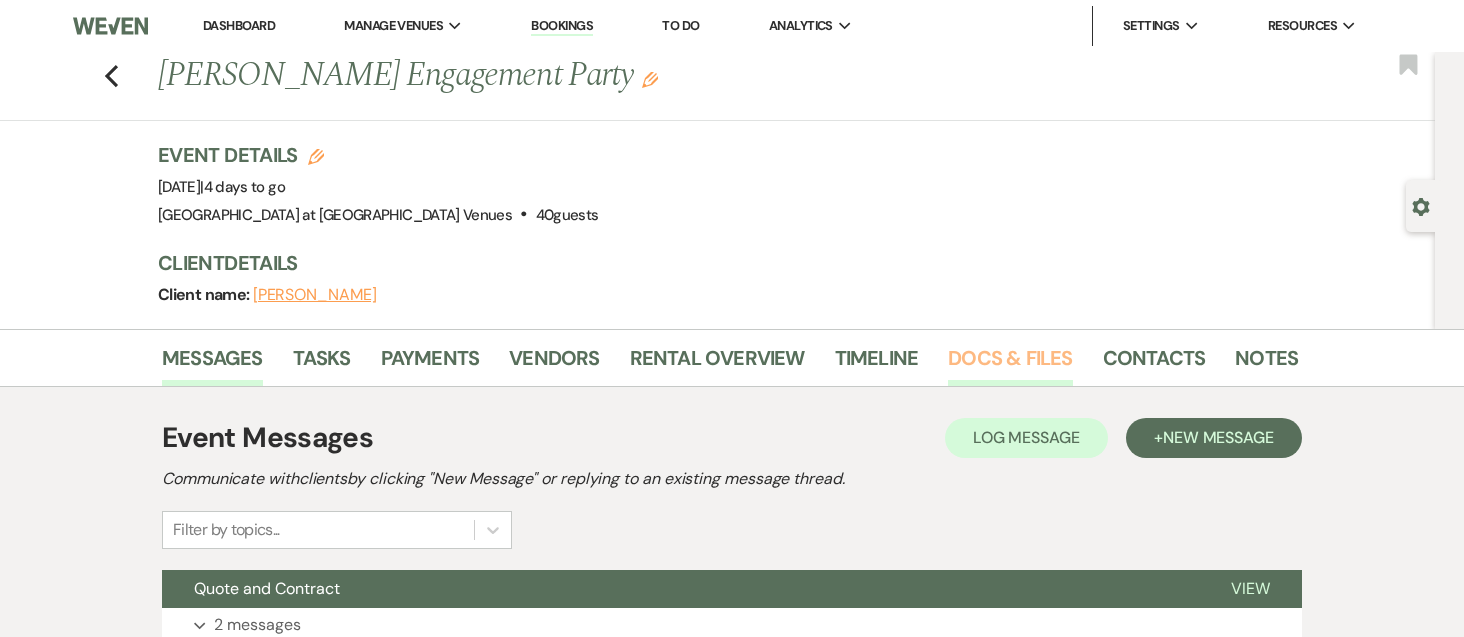 click on "Docs & Files" at bounding box center [1010, 364] 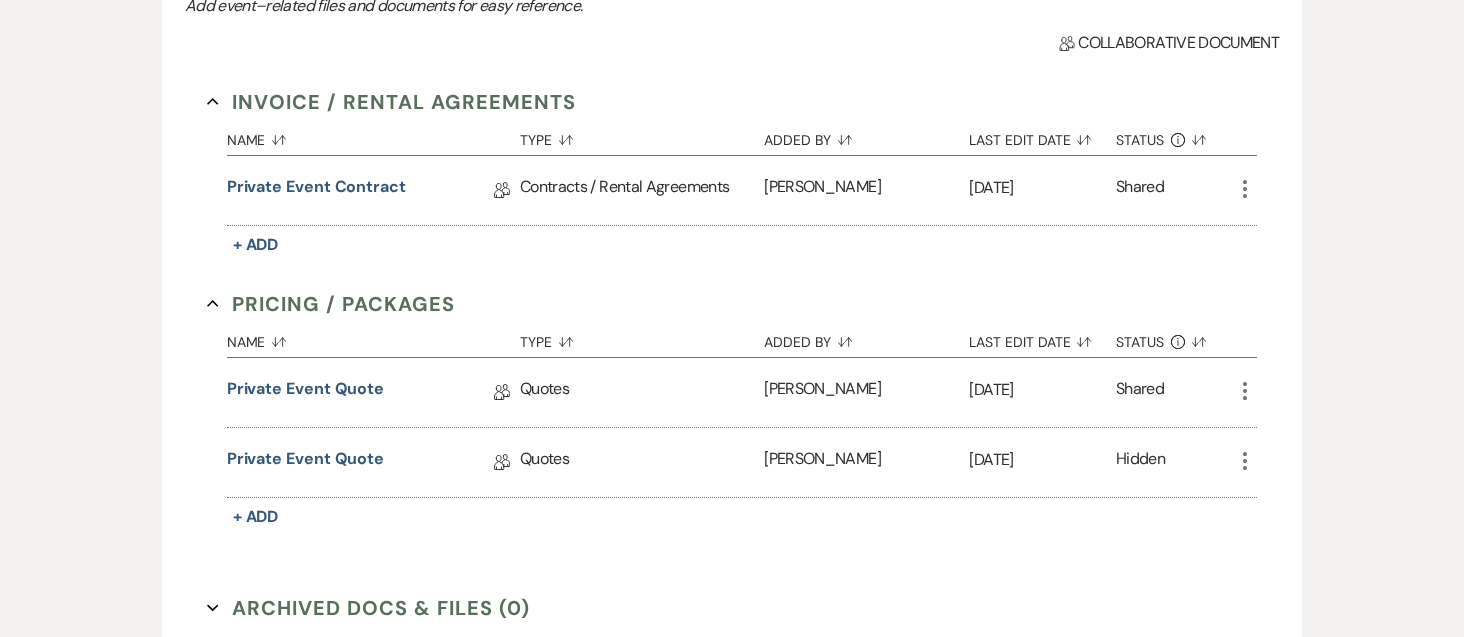 scroll, scrollTop: 600, scrollLeft: 0, axis: vertical 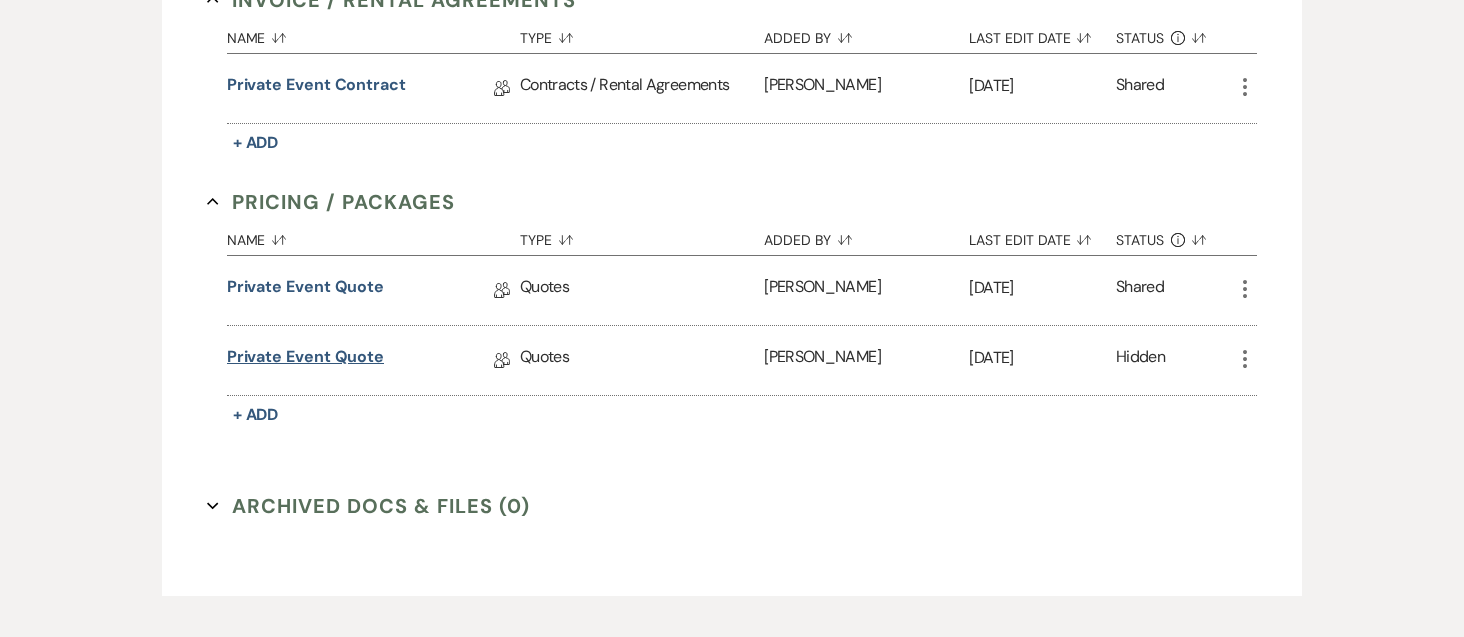 click on "Private Event Quote" at bounding box center (305, 360) 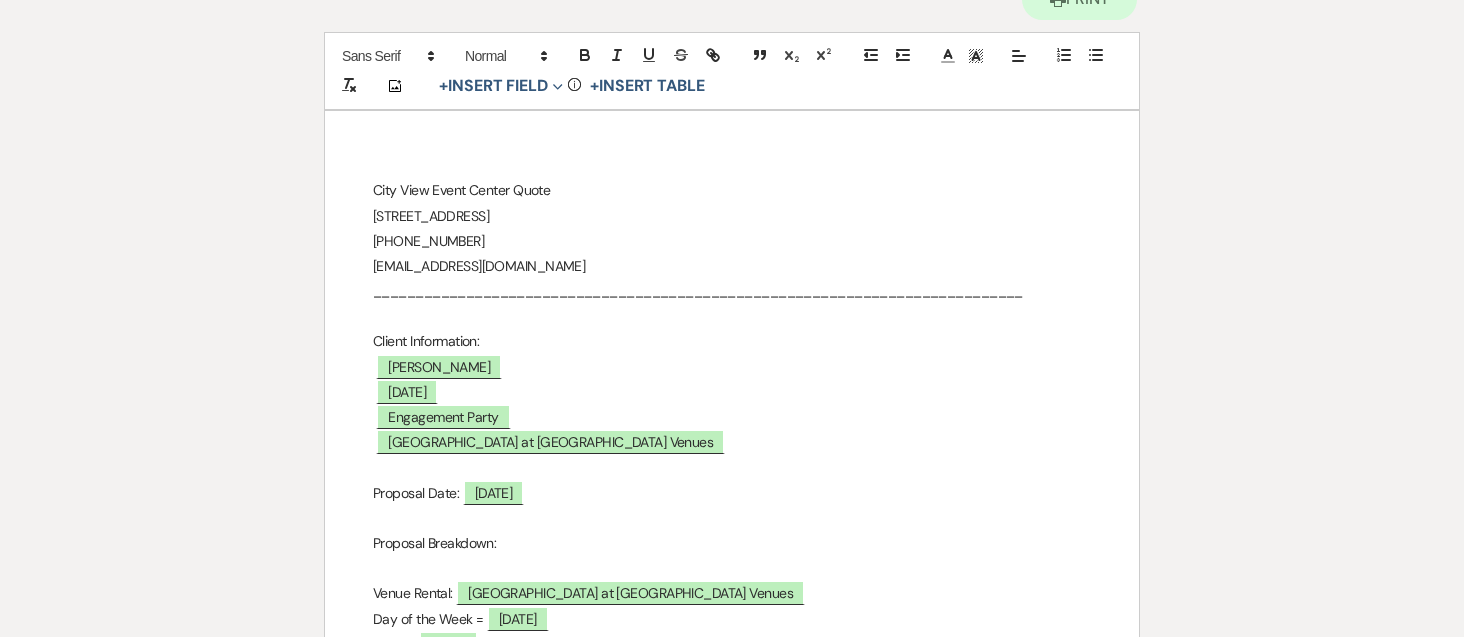 scroll, scrollTop: 0, scrollLeft: 0, axis: both 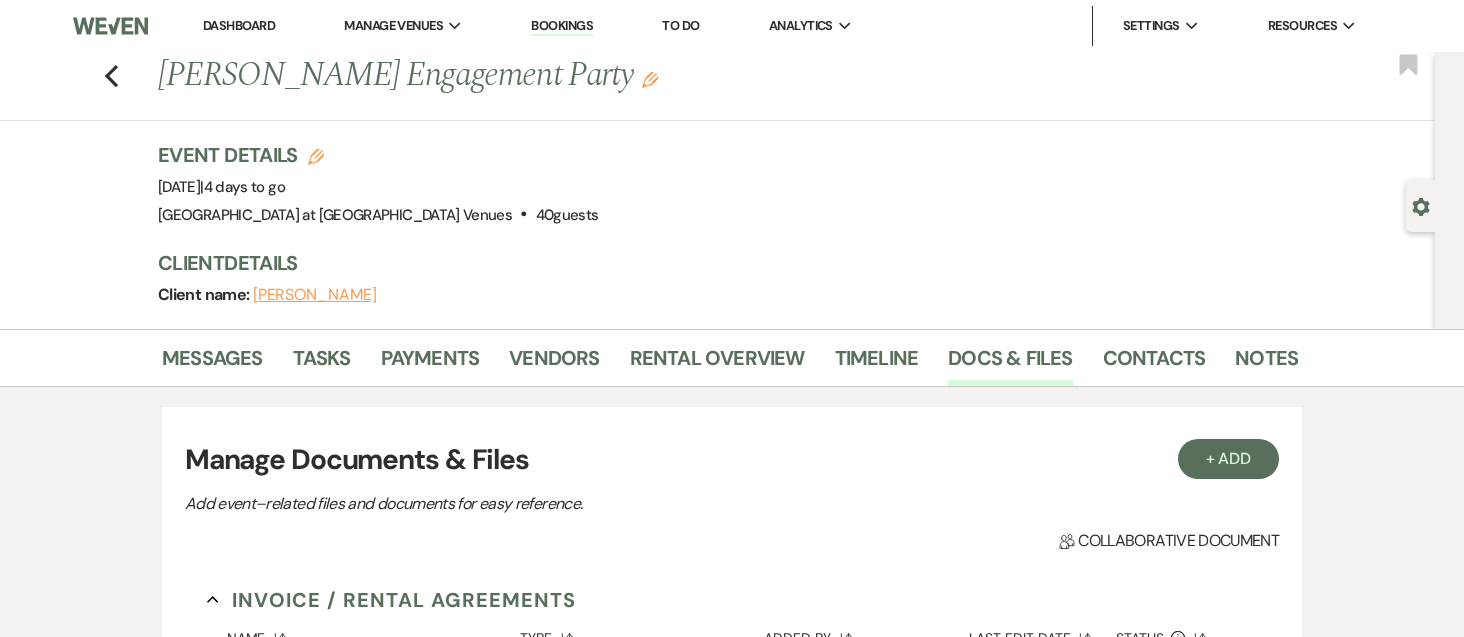click on "Dashboard" at bounding box center [239, 25] 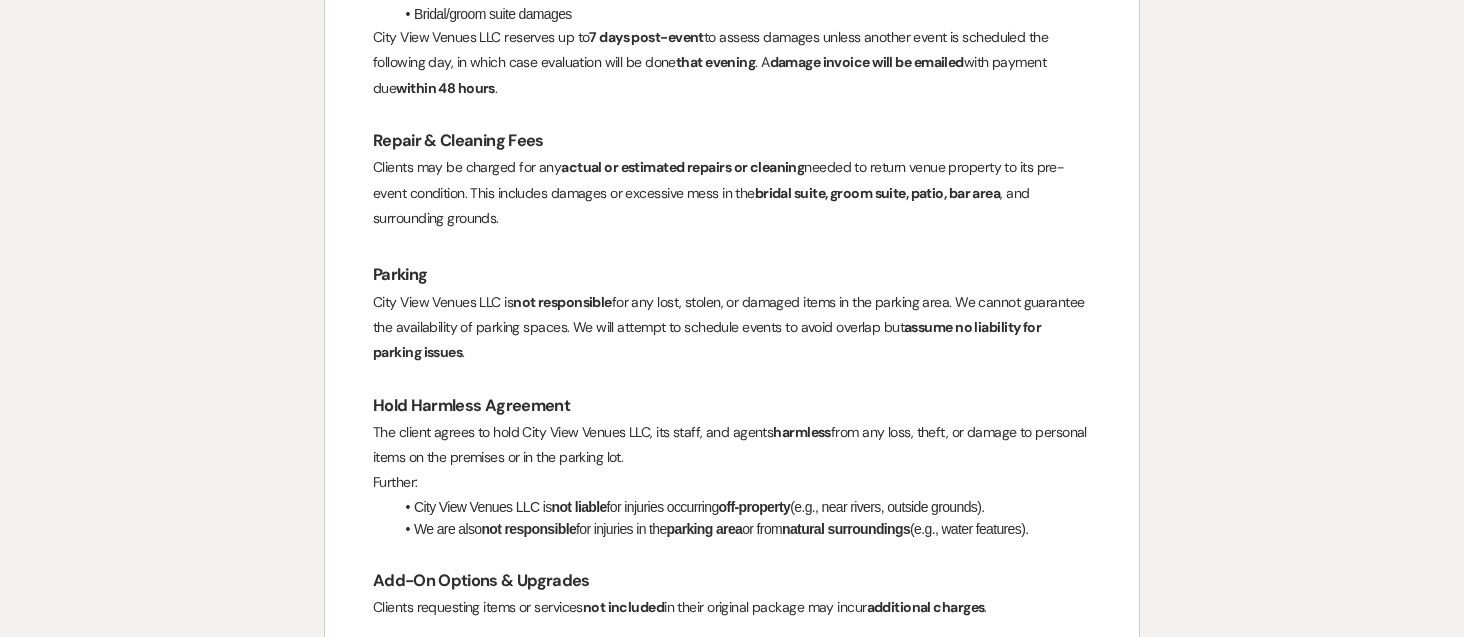 scroll, scrollTop: 0, scrollLeft: 0, axis: both 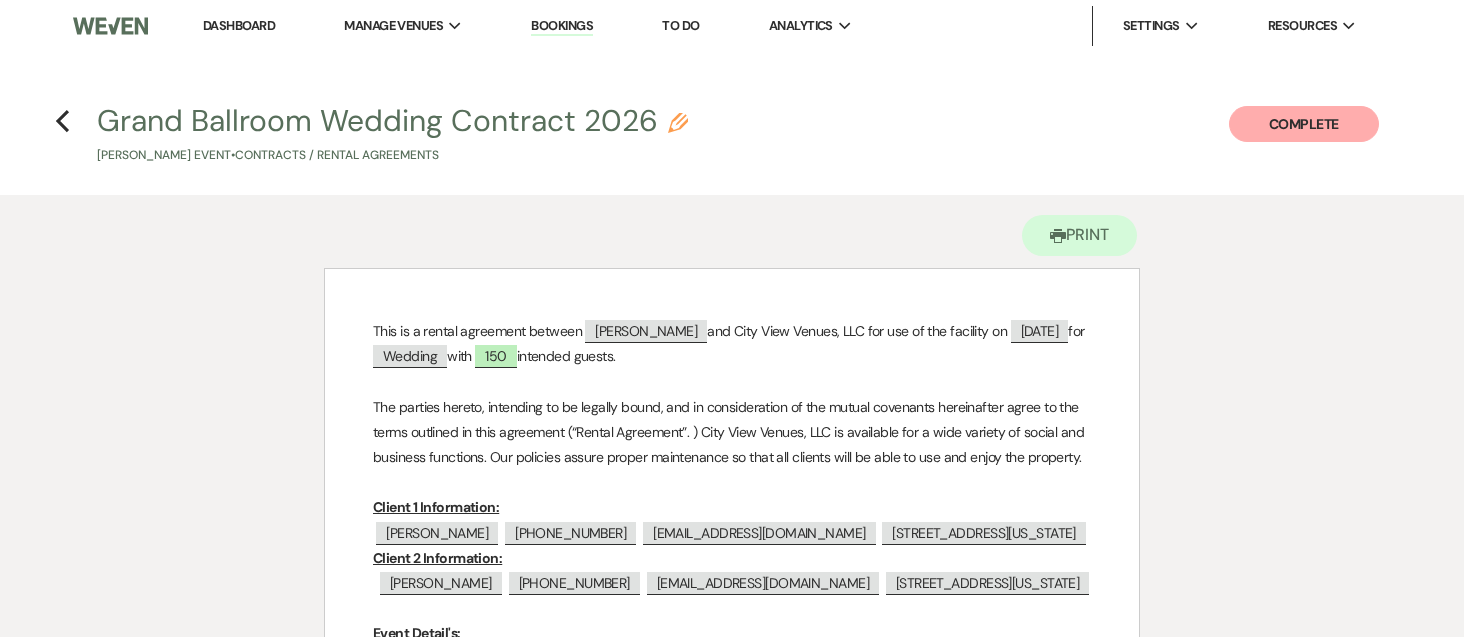 click on "Dashboard" at bounding box center [239, 25] 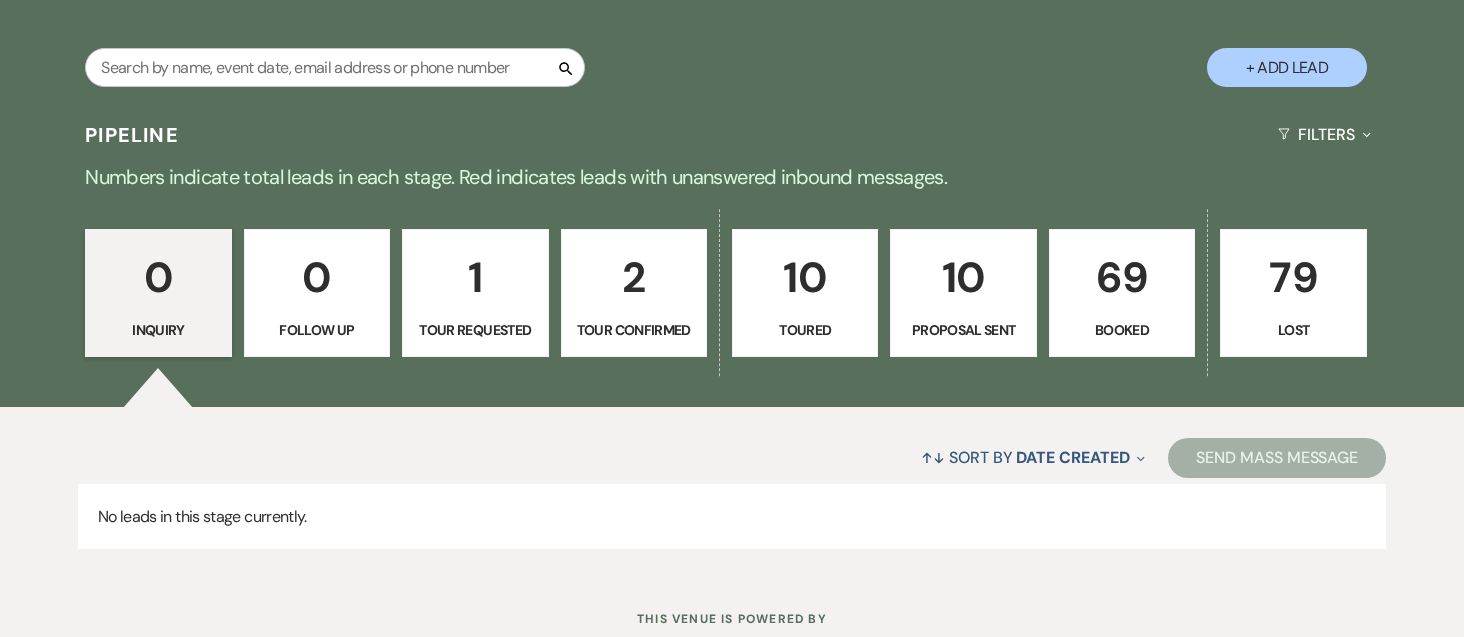 scroll, scrollTop: 331, scrollLeft: 0, axis: vertical 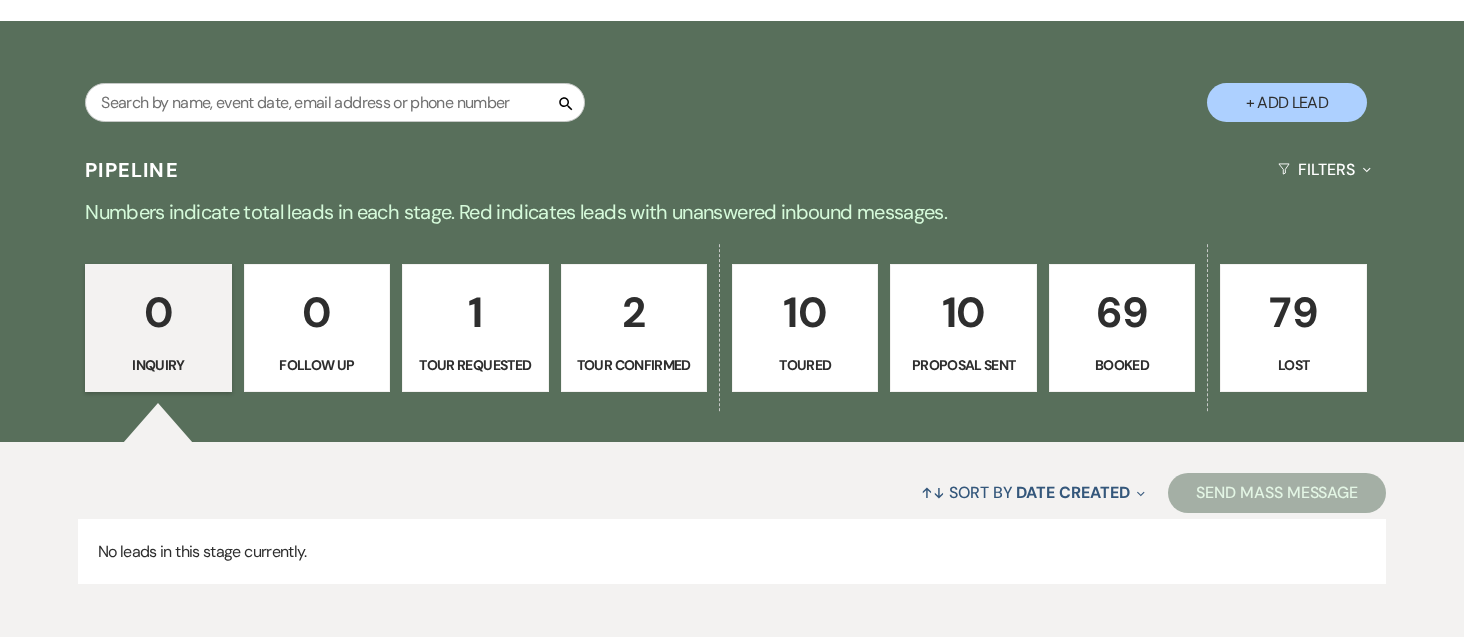 click on "10" at bounding box center (805, 312) 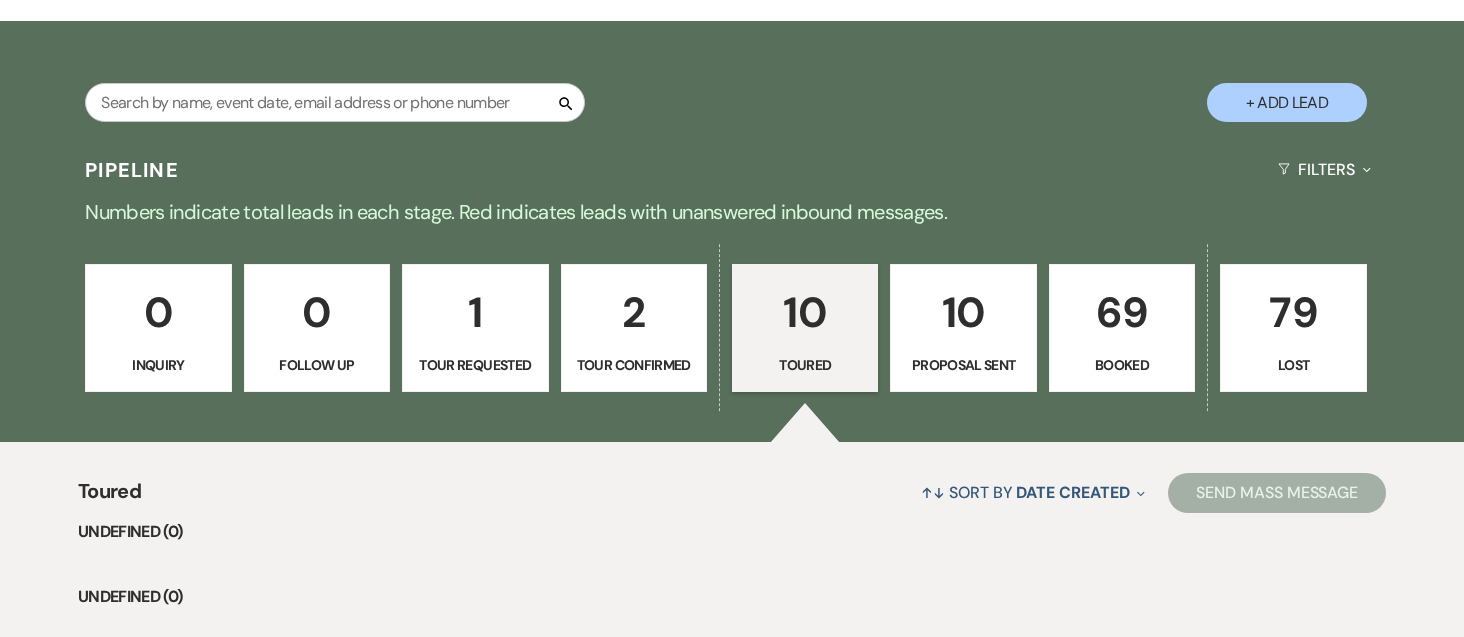 select on "5" 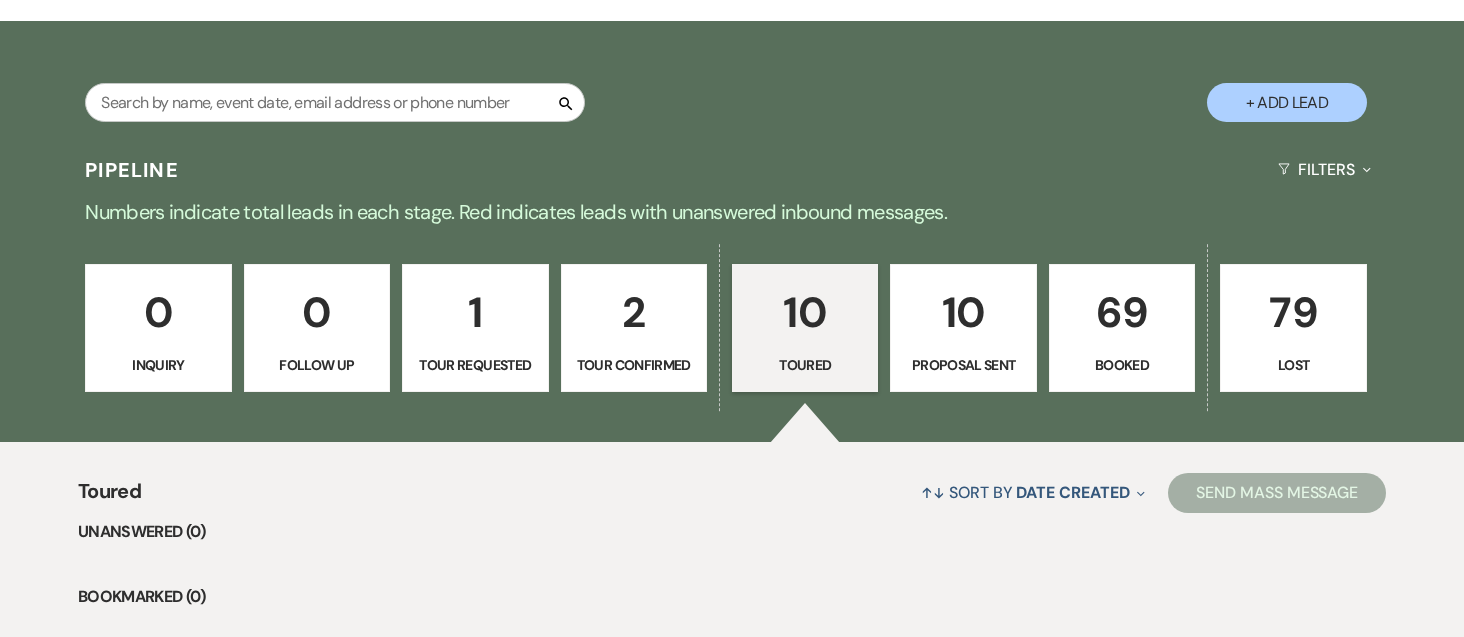 click on "69" at bounding box center (1122, 312) 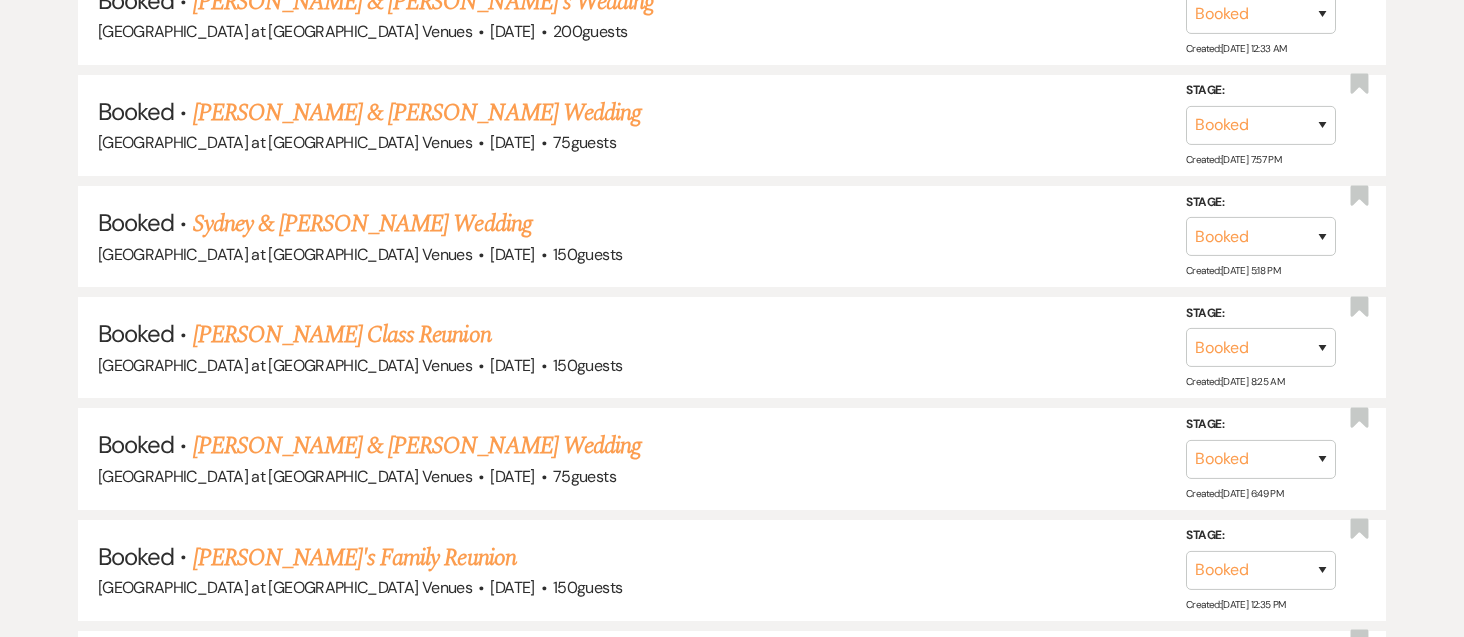 scroll, scrollTop: 2331, scrollLeft: 0, axis: vertical 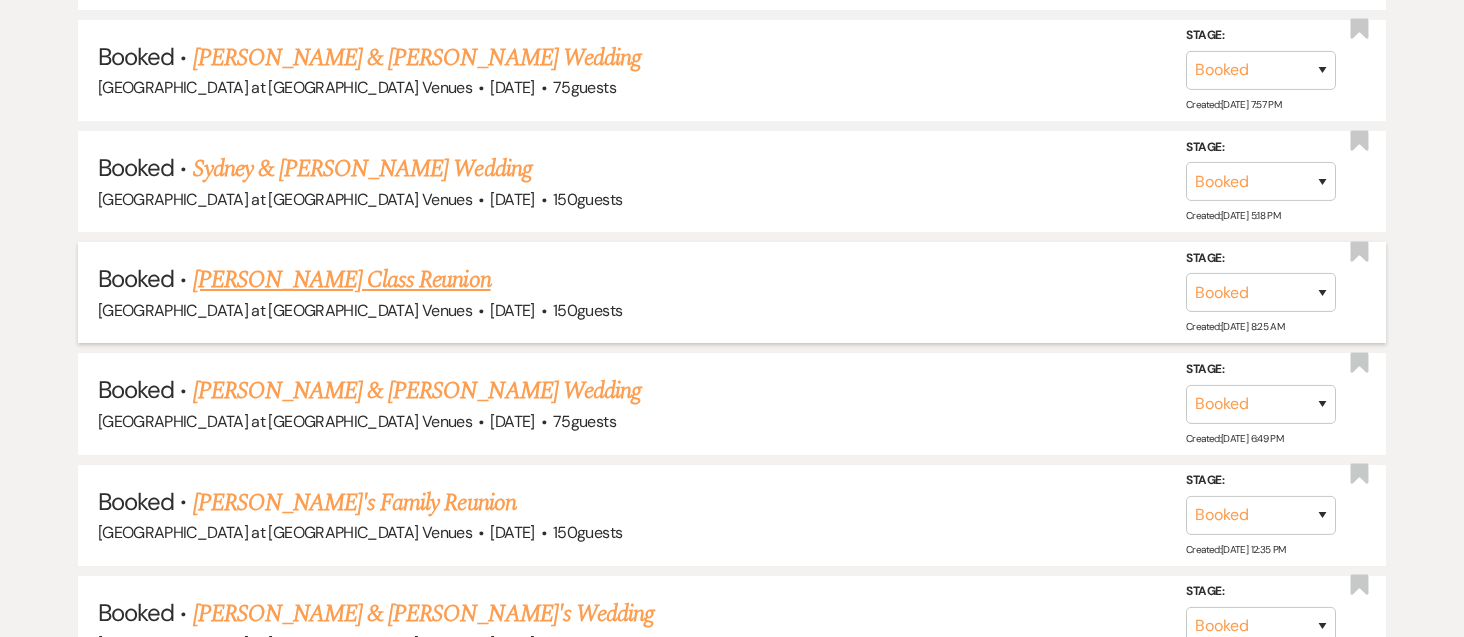 click on "[PERSON_NAME] Class Reunion" at bounding box center [342, 280] 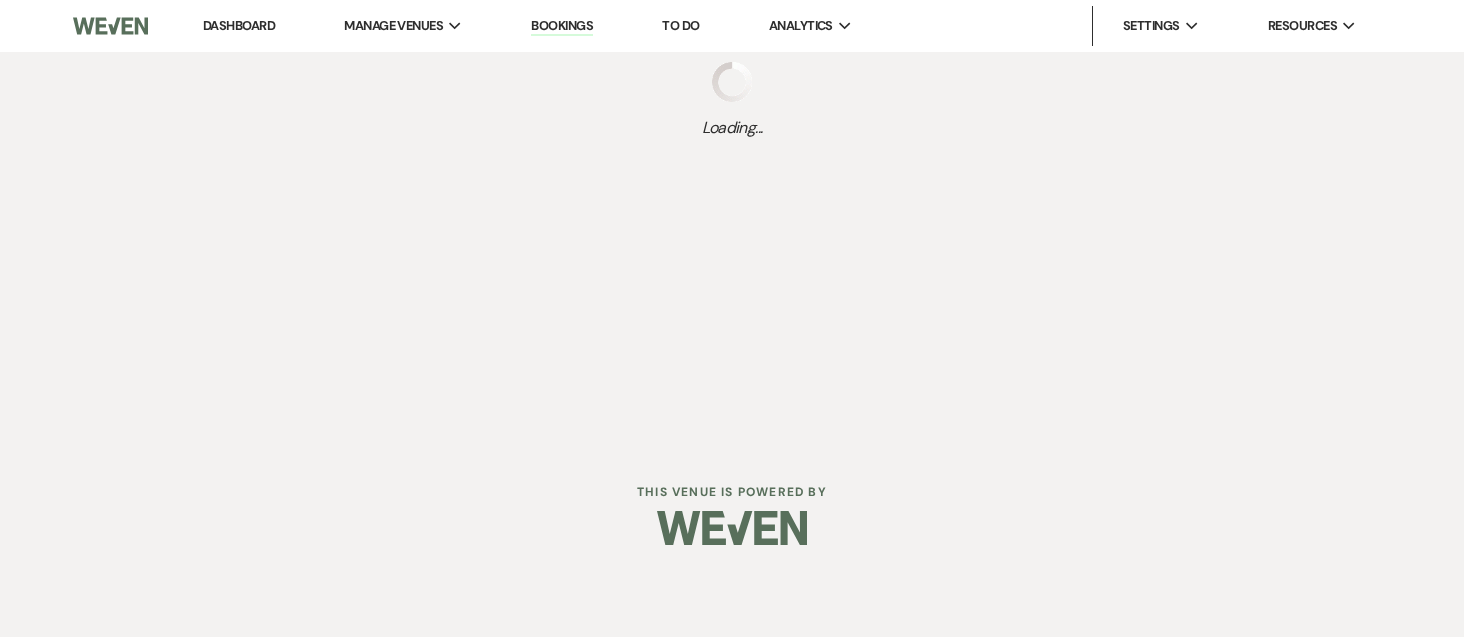 scroll, scrollTop: 0, scrollLeft: 0, axis: both 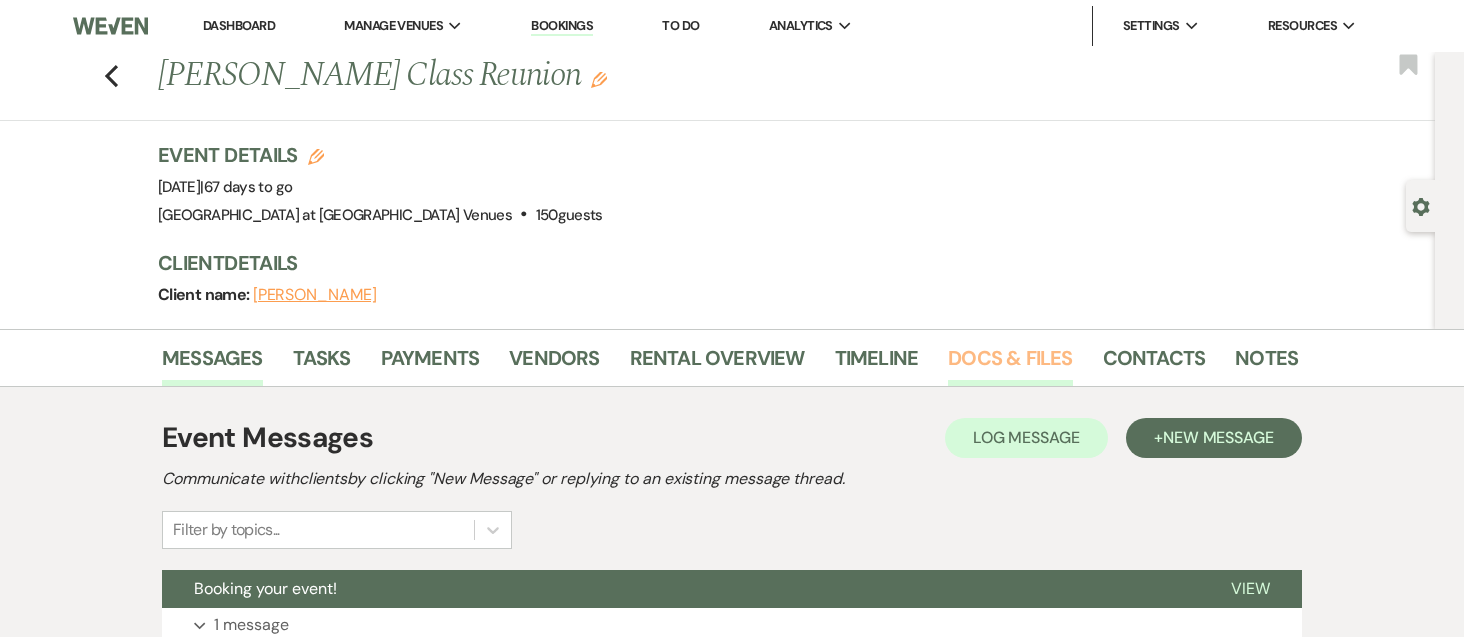 click on "Docs & Files" at bounding box center [1010, 364] 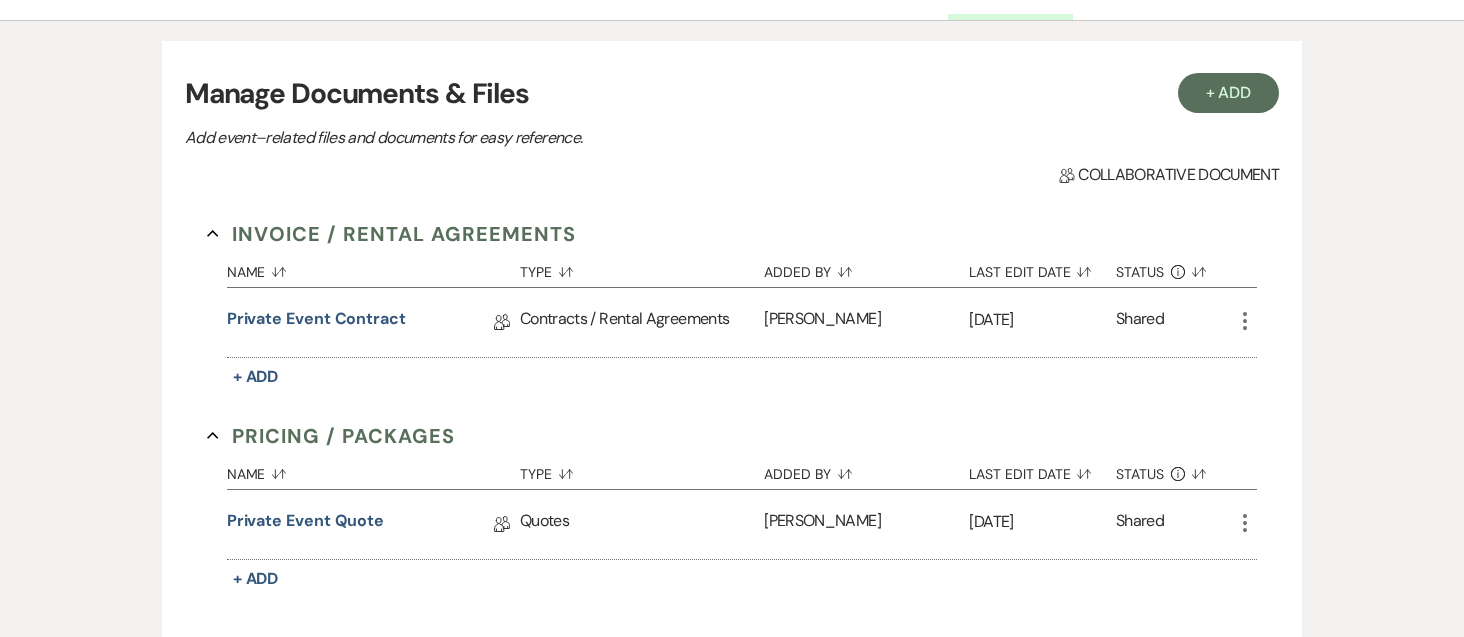 scroll, scrollTop: 400, scrollLeft: 0, axis: vertical 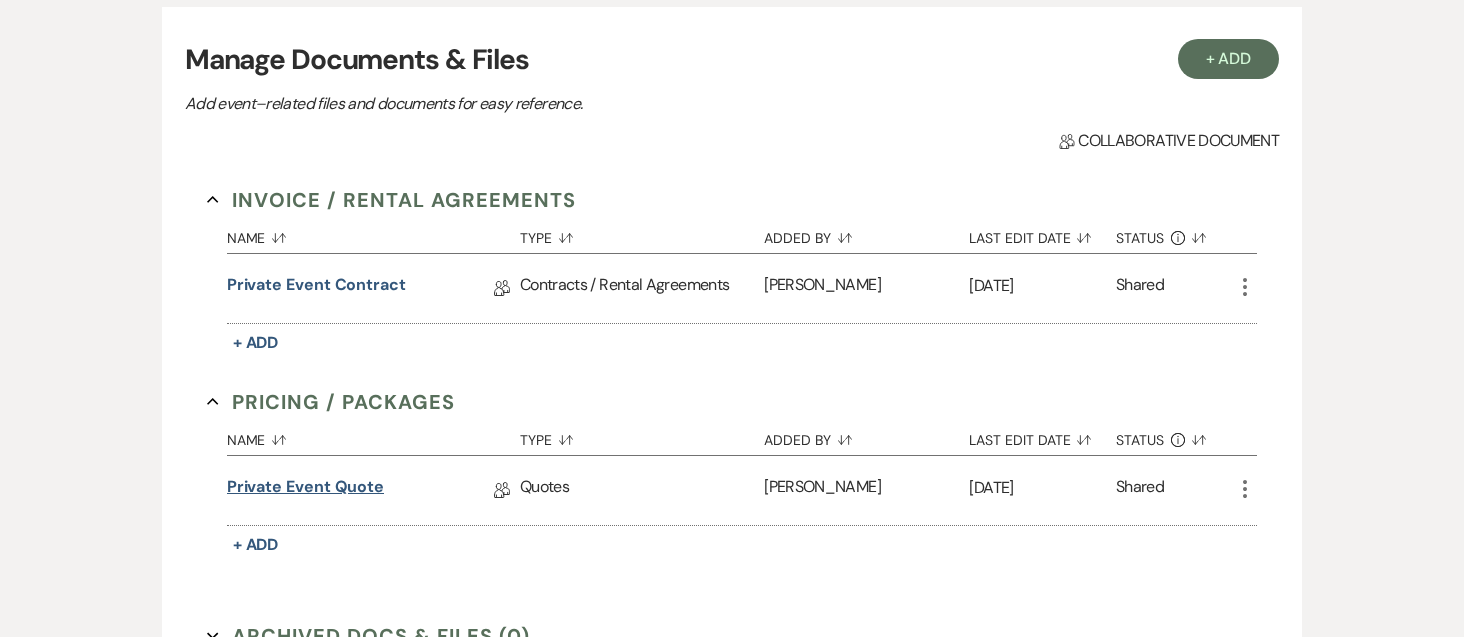 click on "Private Event Quote" at bounding box center [305, 490] 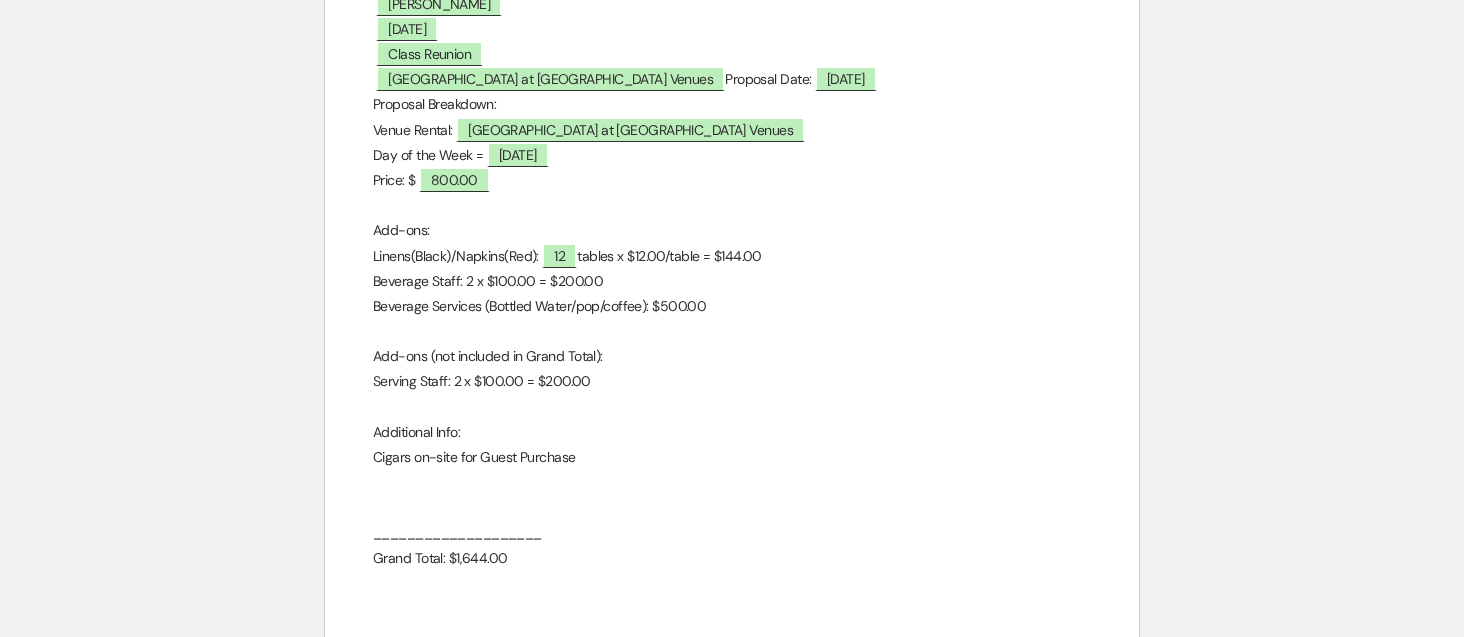 scroll, scrollTop: 500, scrollLeft: 0, axis: vertical 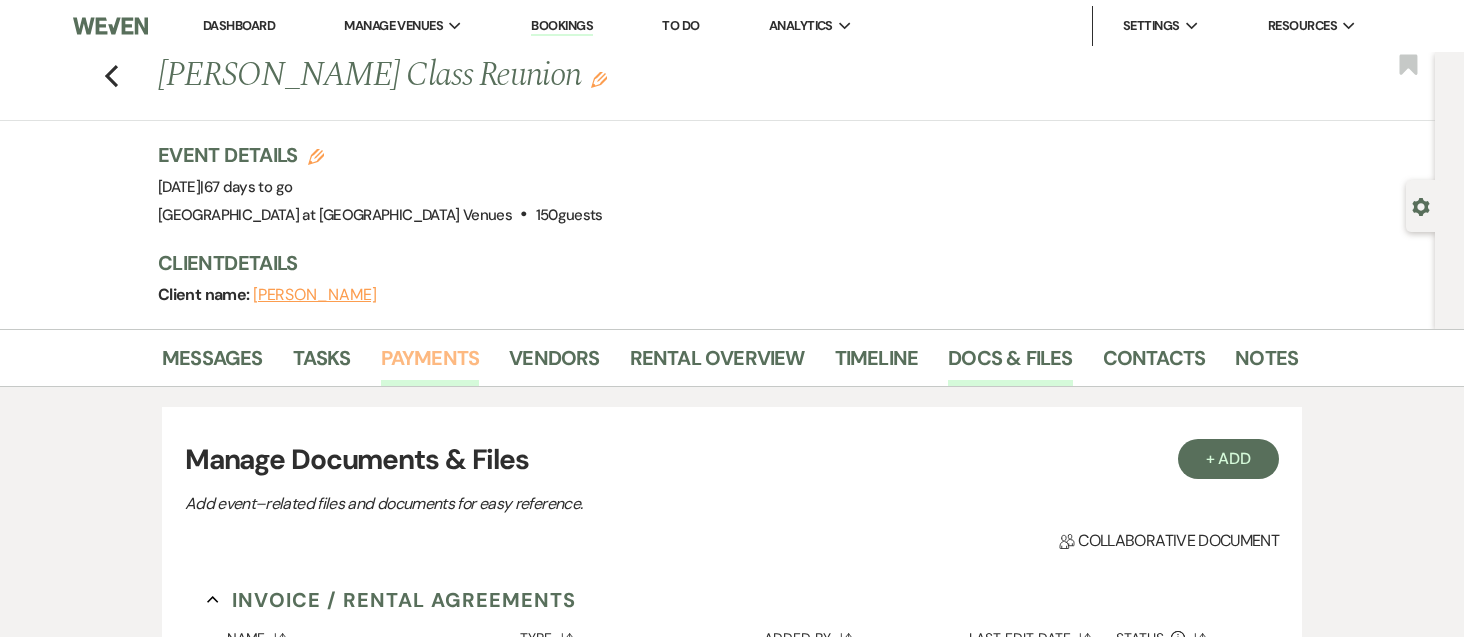 click on "Payments" at bounding box center (430, 364) 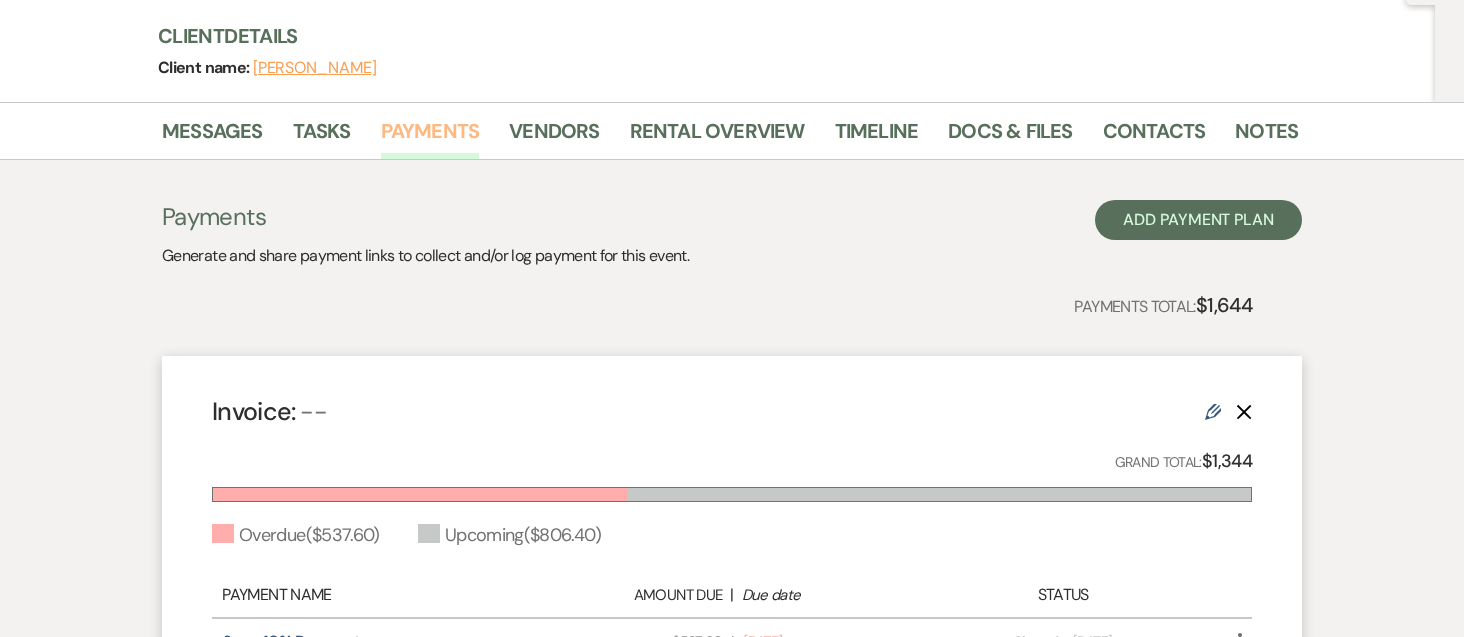 scroll, scrollTop: 200, scrollLeft: 0, axis: vertical 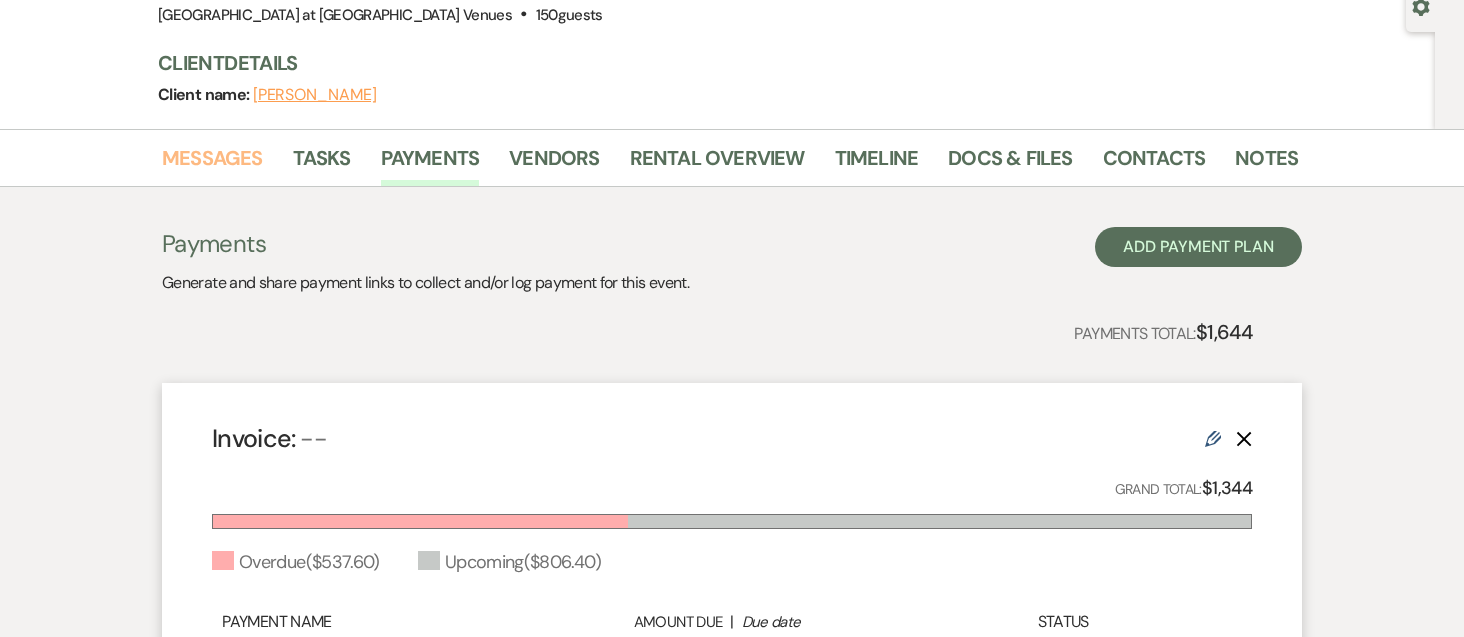 click on "Messages" at bounding box center (212, 164) 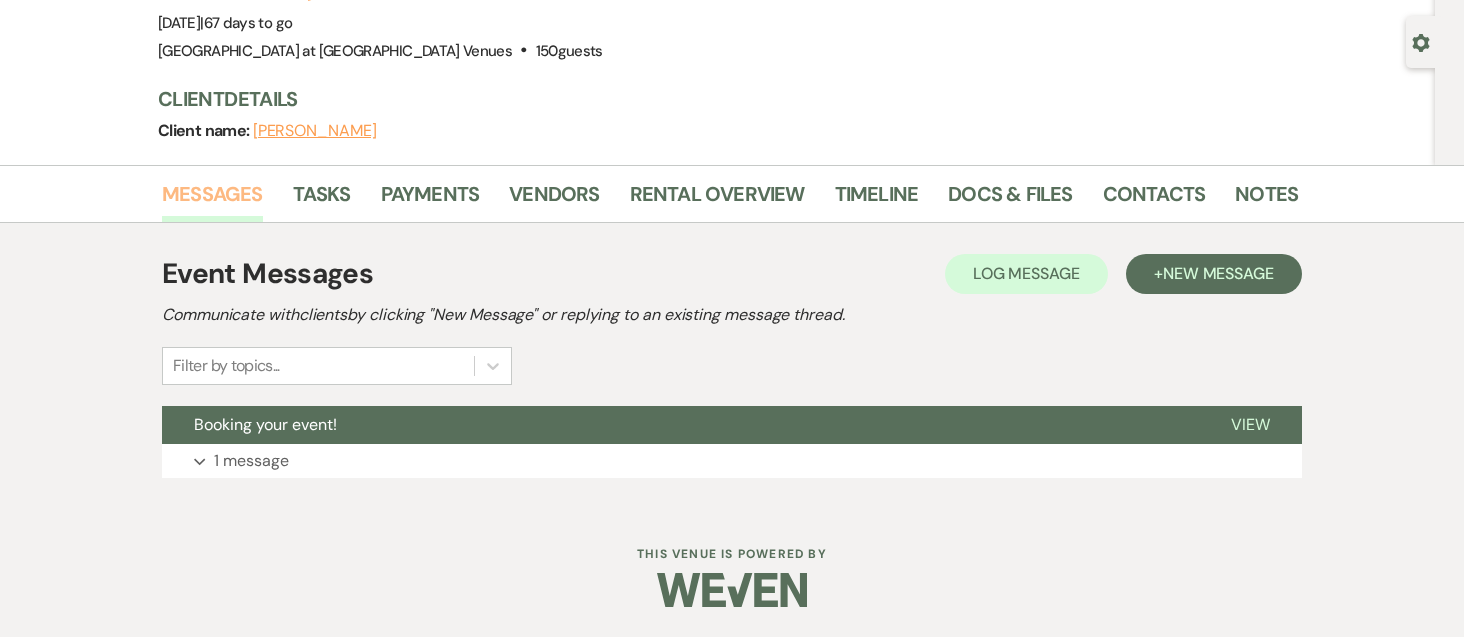 scroll, scrollTop: 164, scrollLeft: 0, axis: vertical 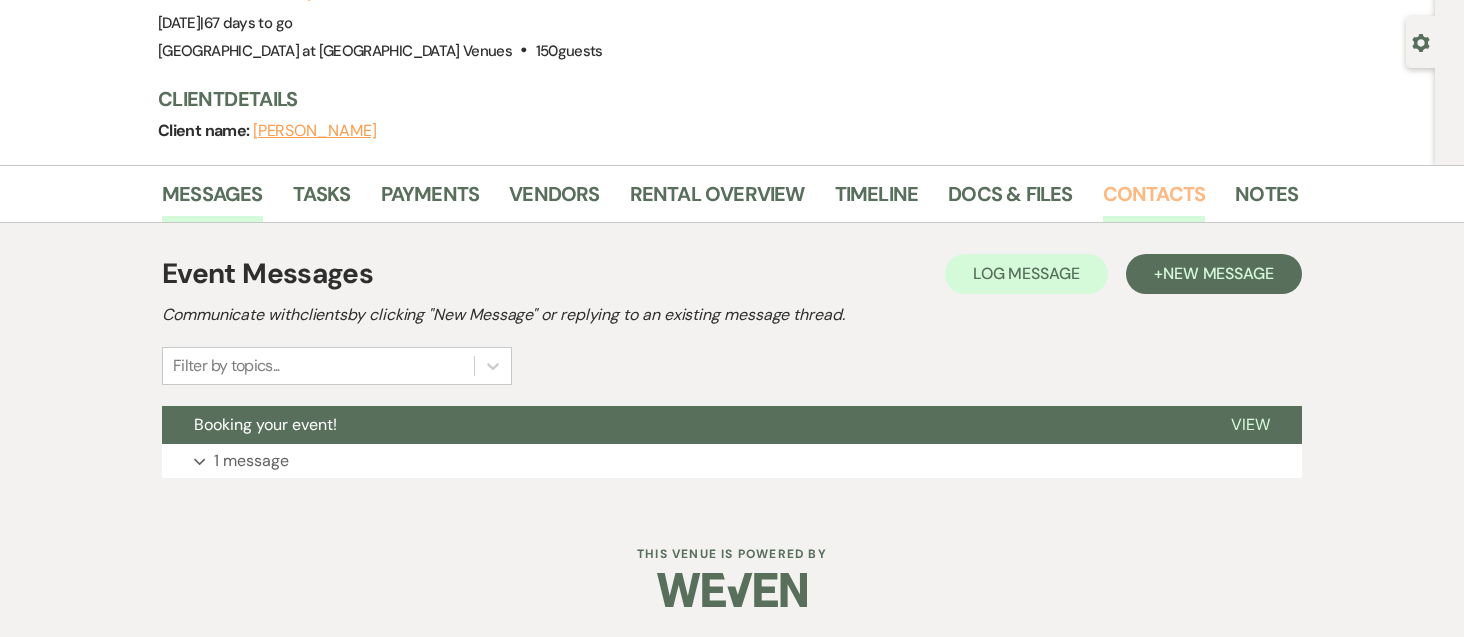 click on "Contacts" at bounding box center [1154, 200] 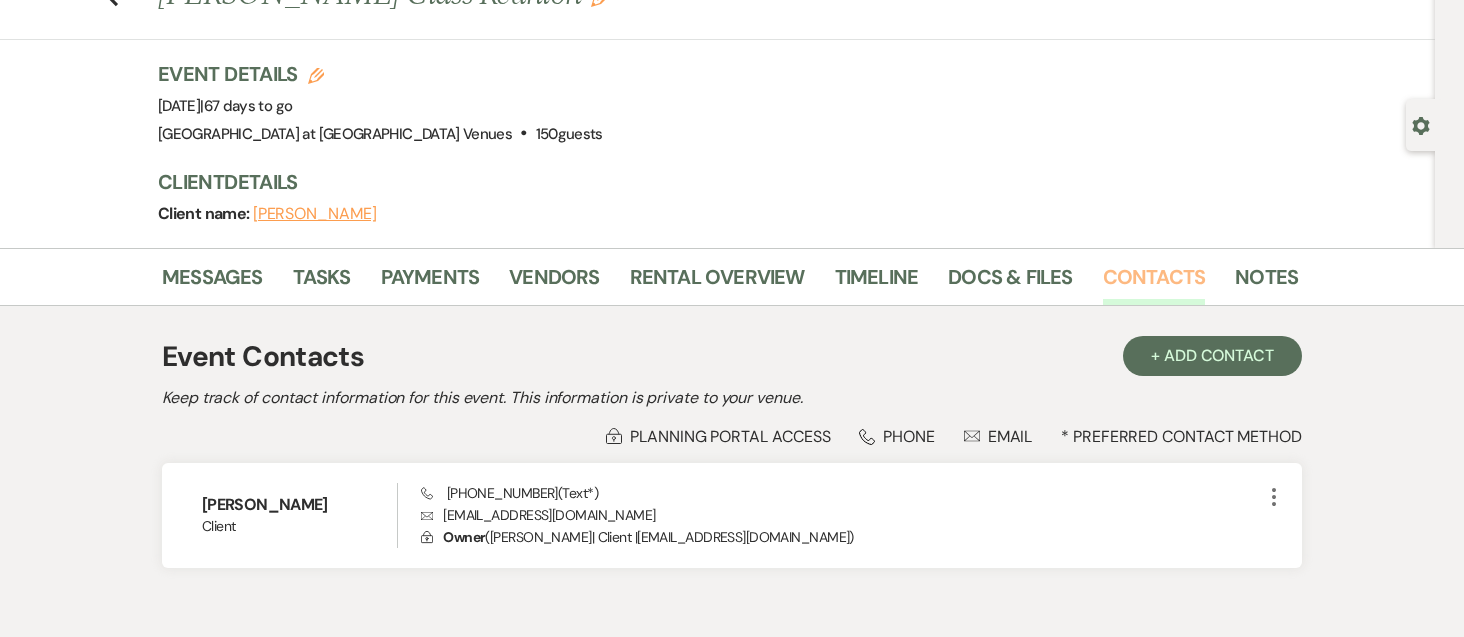 scroll, scrollTop: 189, scrollLeft: 0, axis: vertical 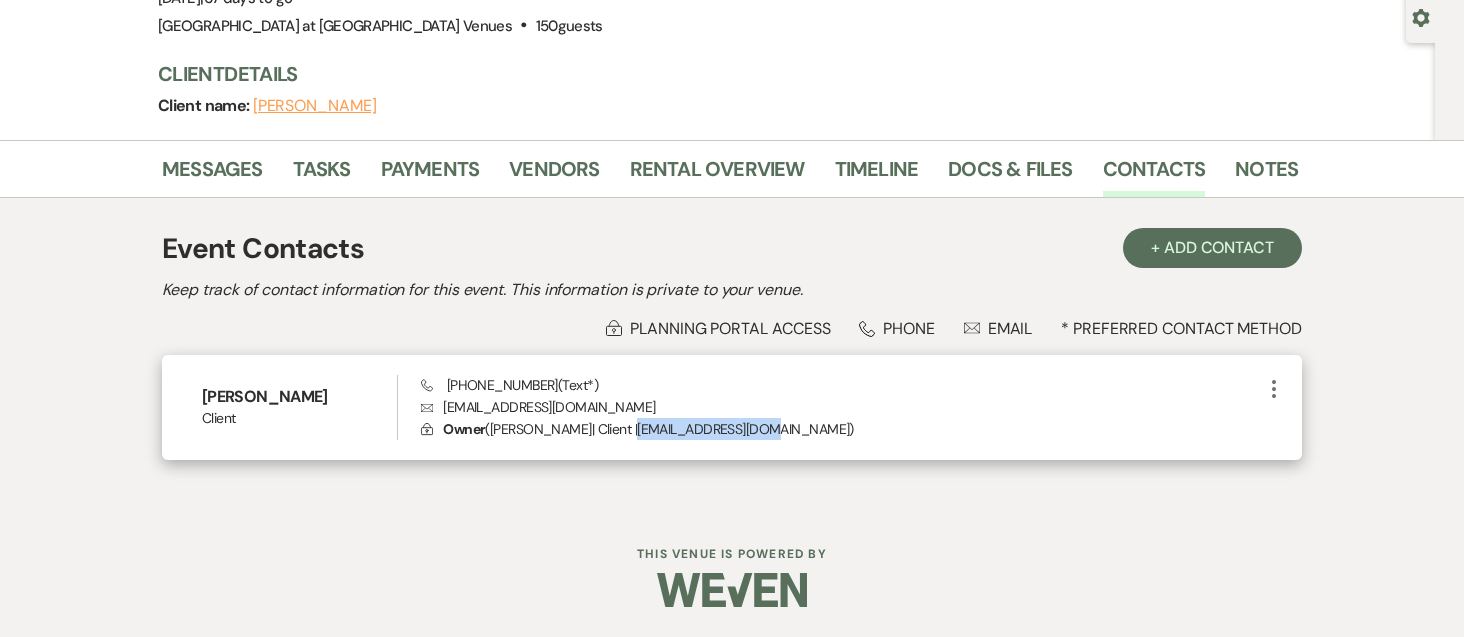 drag, startPoint x: 791, startPoint y: 426, endPoint x: 667, endPoint y: 419, distance: 124.197426 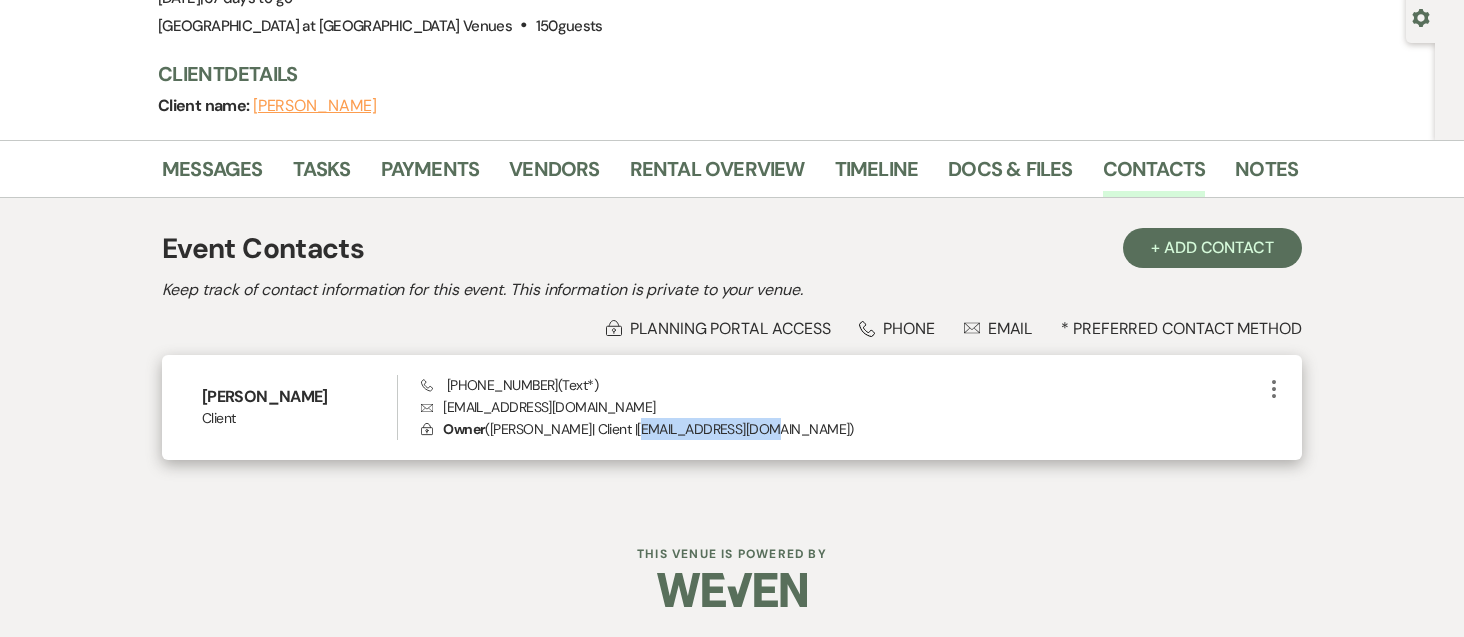 drag, startPoint x: 671, startPoint y: 425, endPoint x: 652, endPoint y: 411, distance: 23.600847 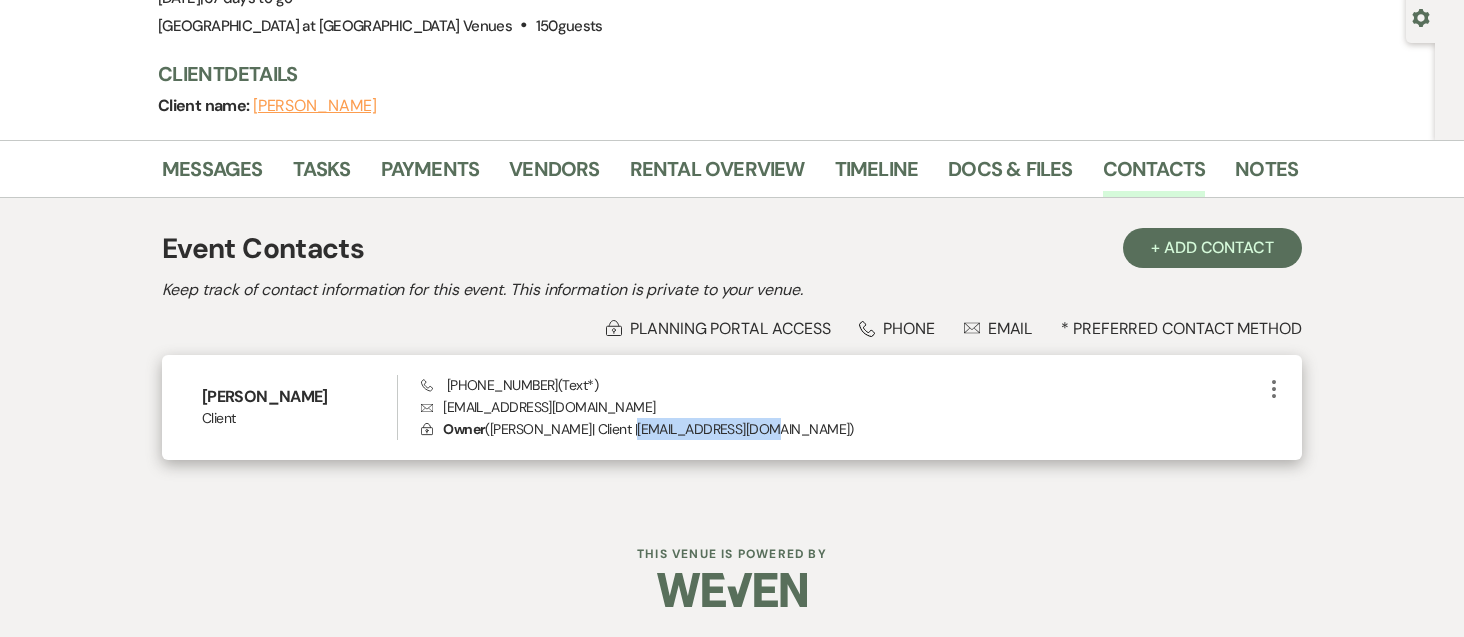 drag, startPoint x: 656, startPoint y: 425, endPoint x: 788, endPoint y: 430, distance: 132.09467 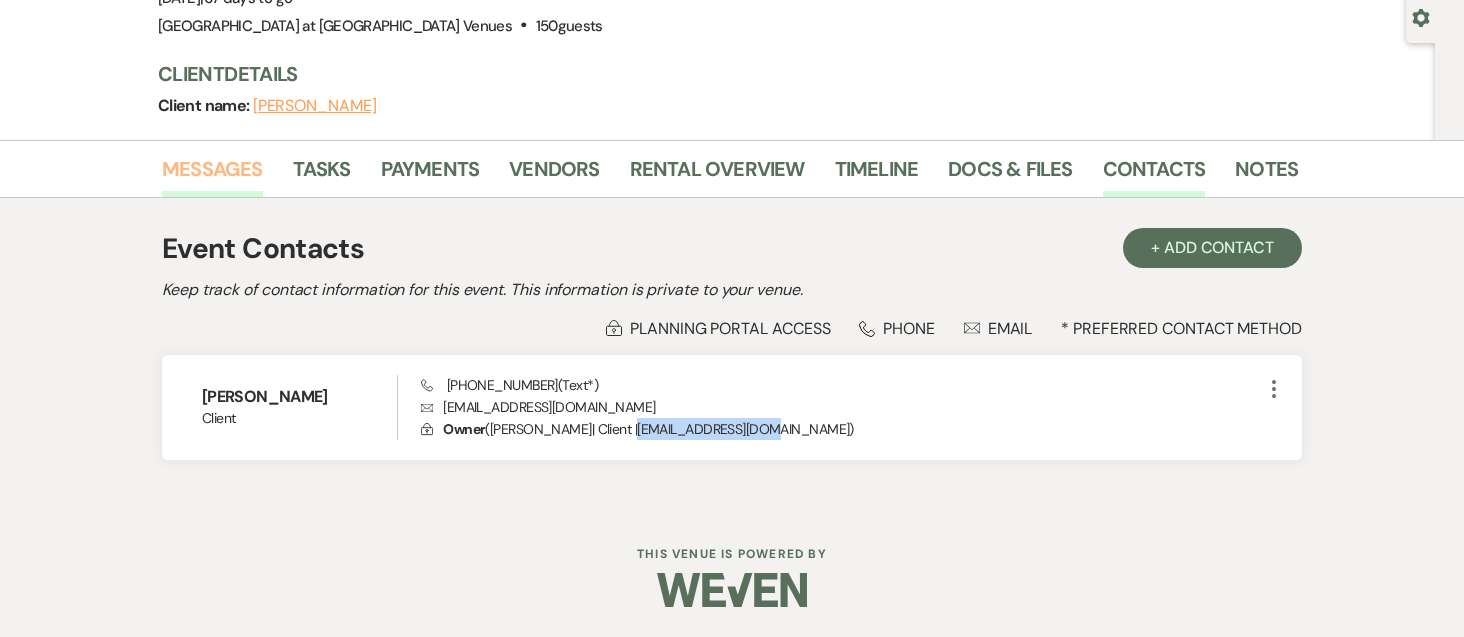 click on "Messages" at bounding box center [212, 175] 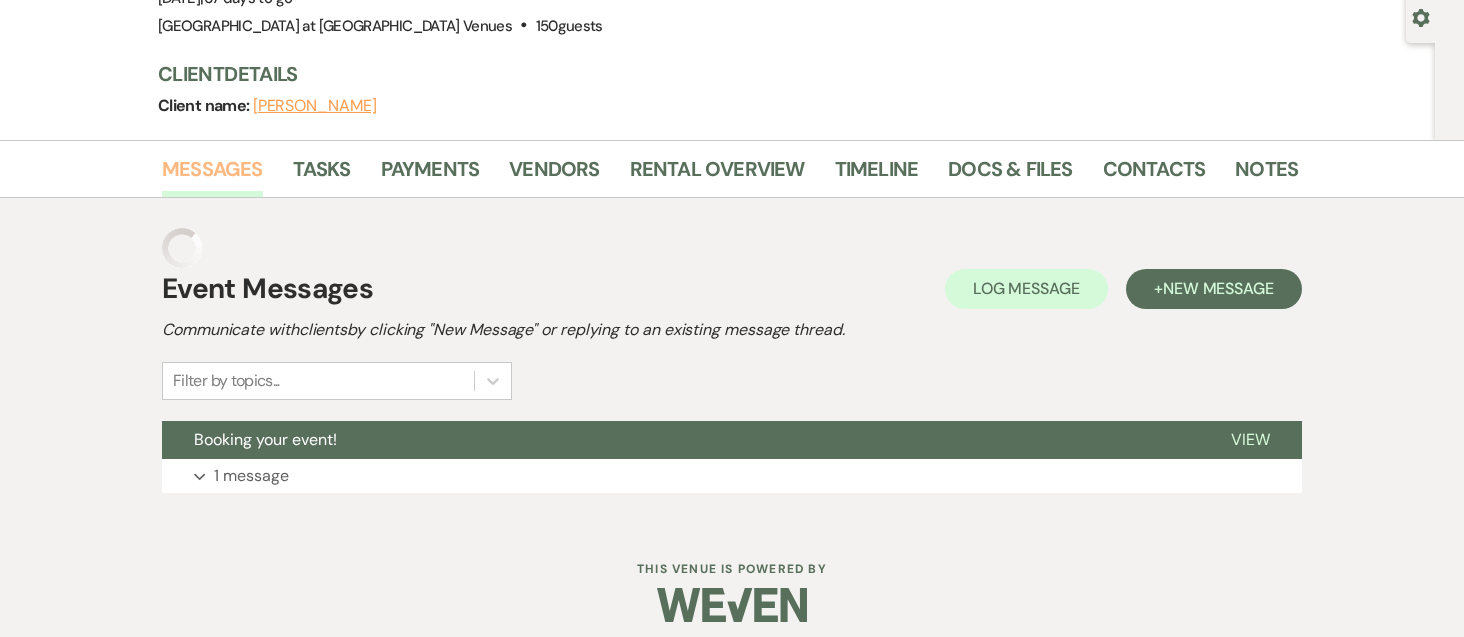 scroll, scrollTop: 164, scrollLeft: 0, axis: vertical 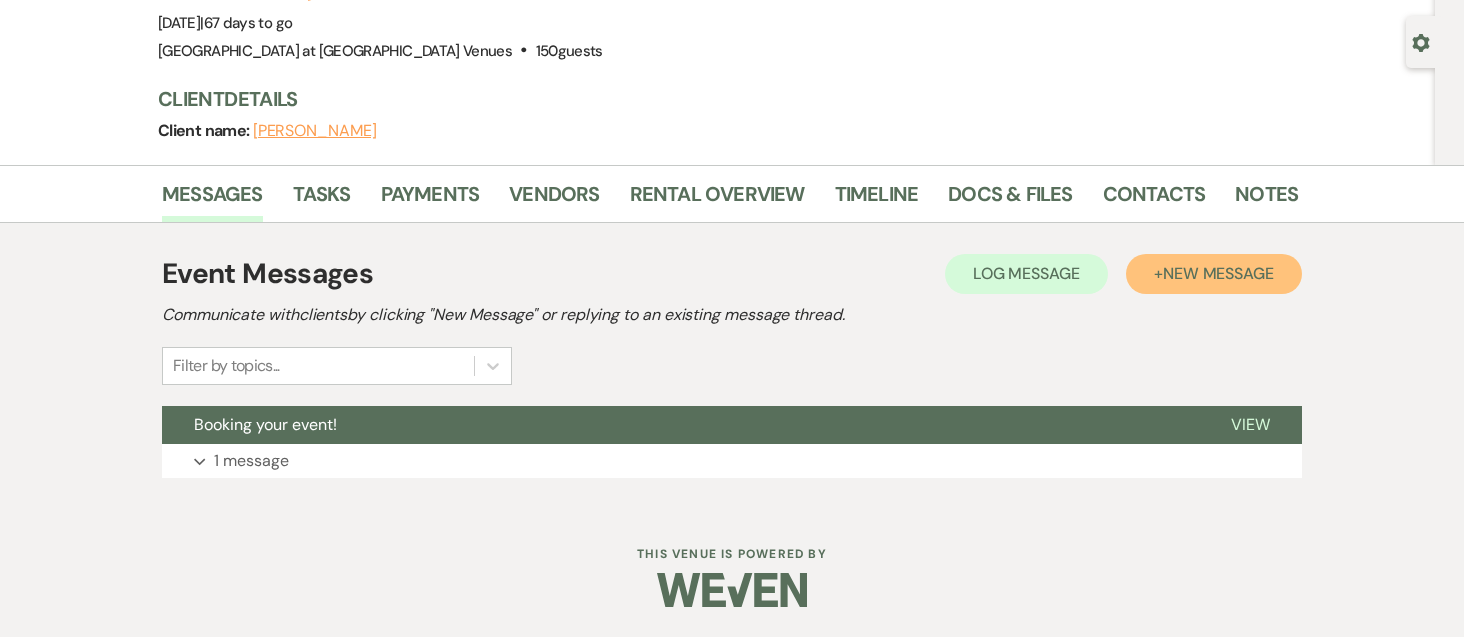 click on "+  New Message" at bounding box center (1214, 274) 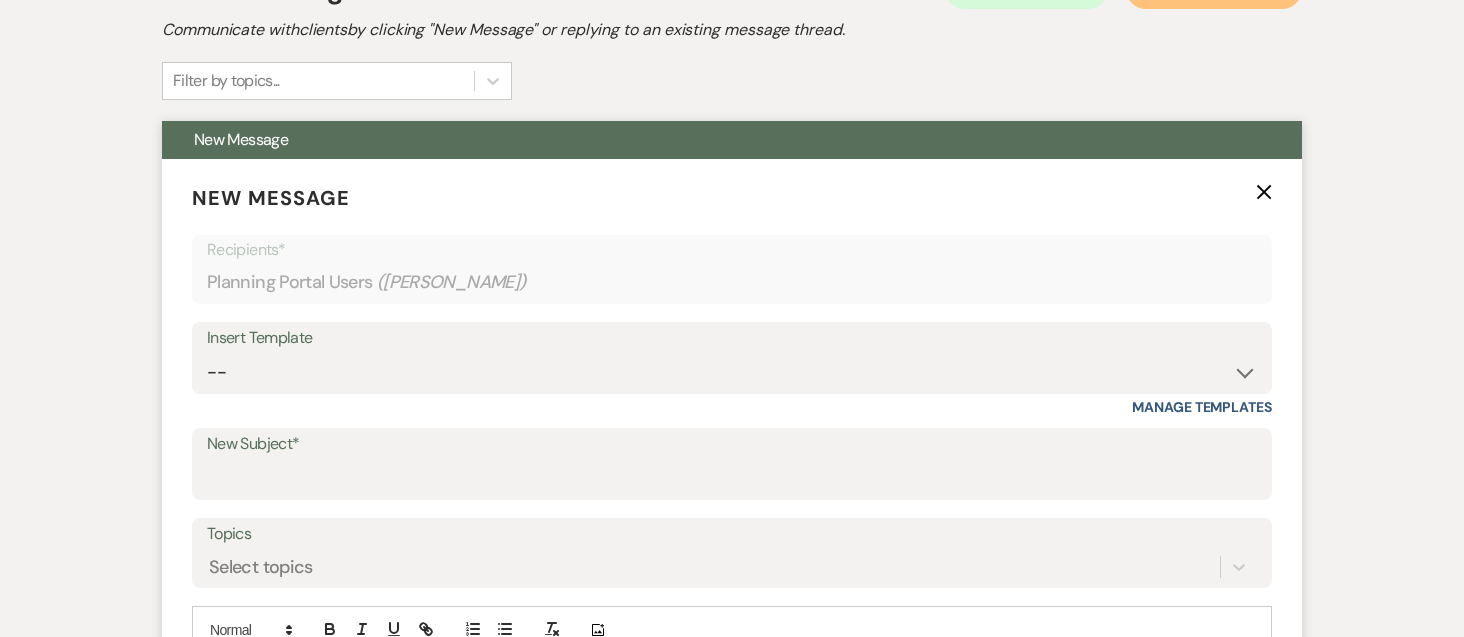 scroll, scrollTop: 564, scrollLeft: 0, axis: vertical 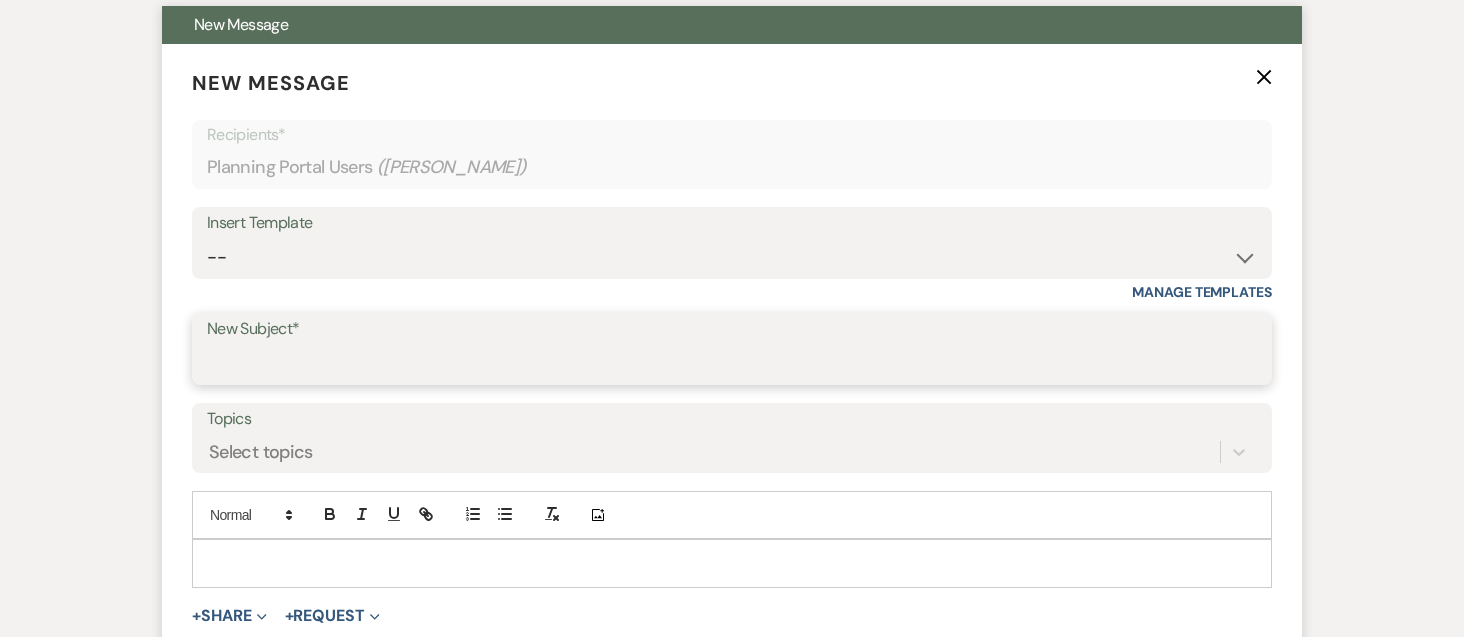 click on "New Subject*" at bounding box center [732, 363] 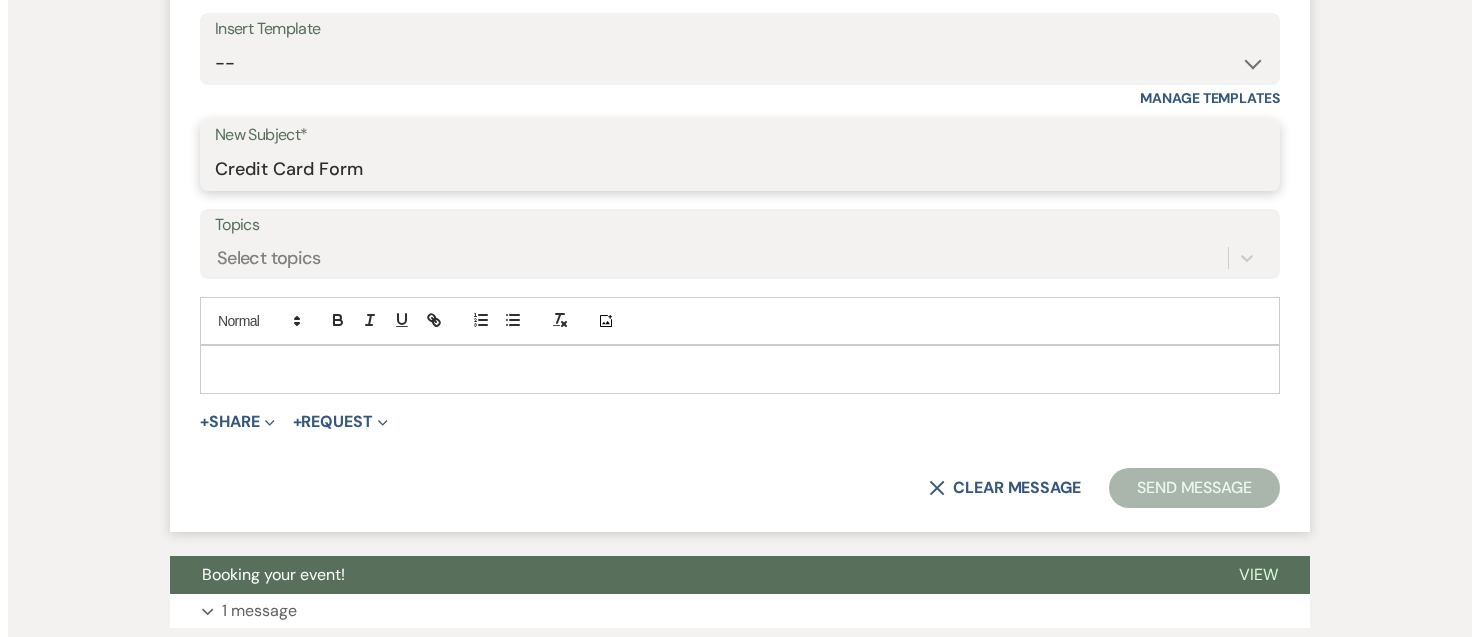 scroll, scrollTop: 764, scrollLeft: 0, axis: vertical 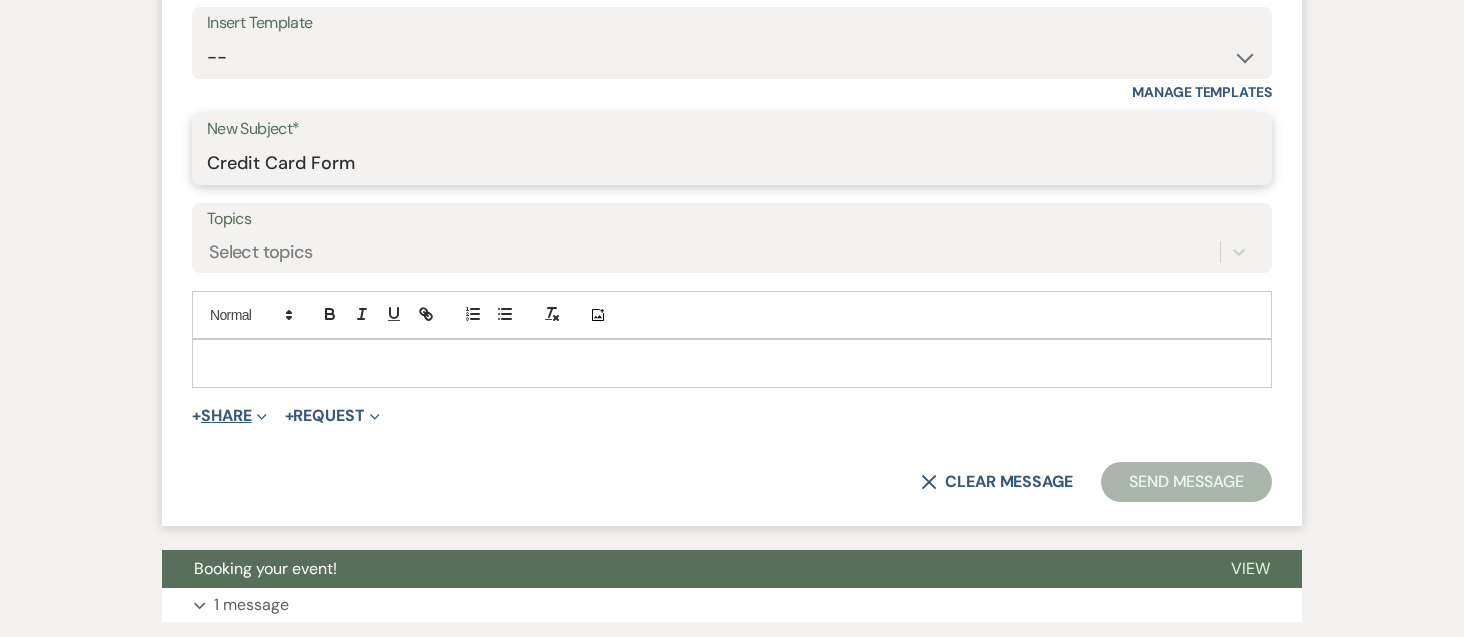 type on "Credit Card Form" 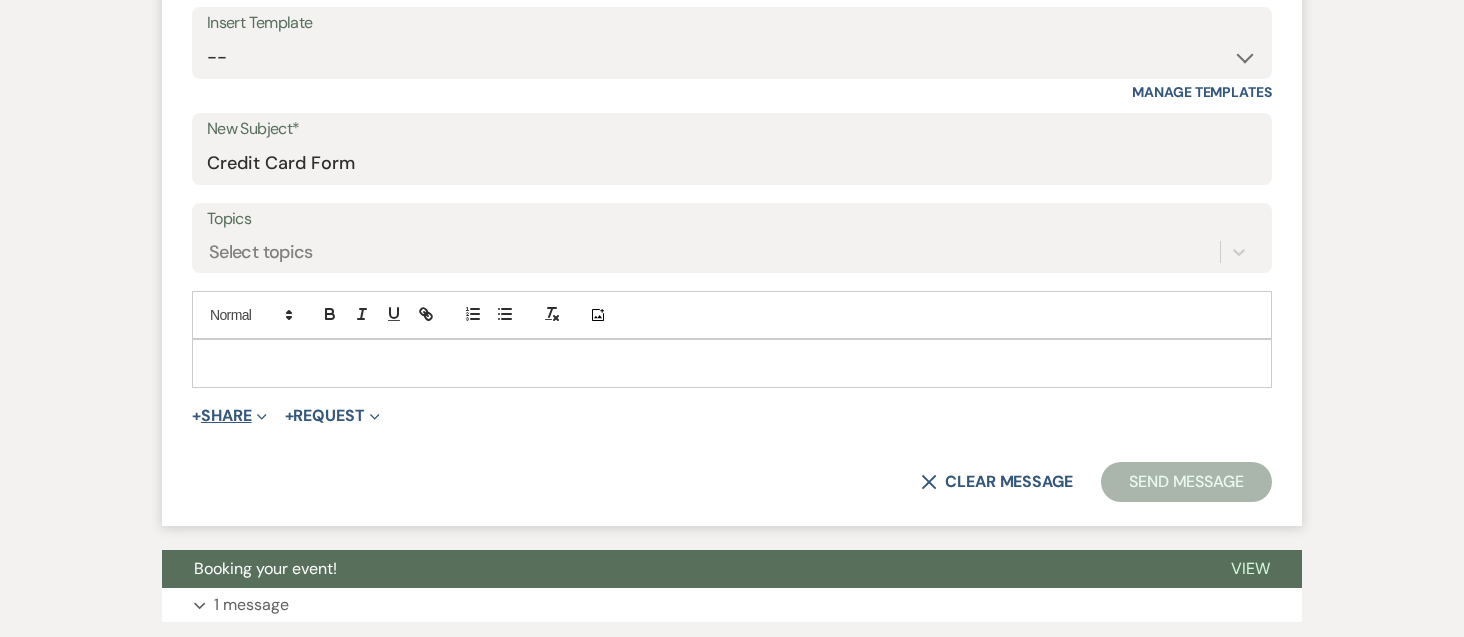 click on "Expand" 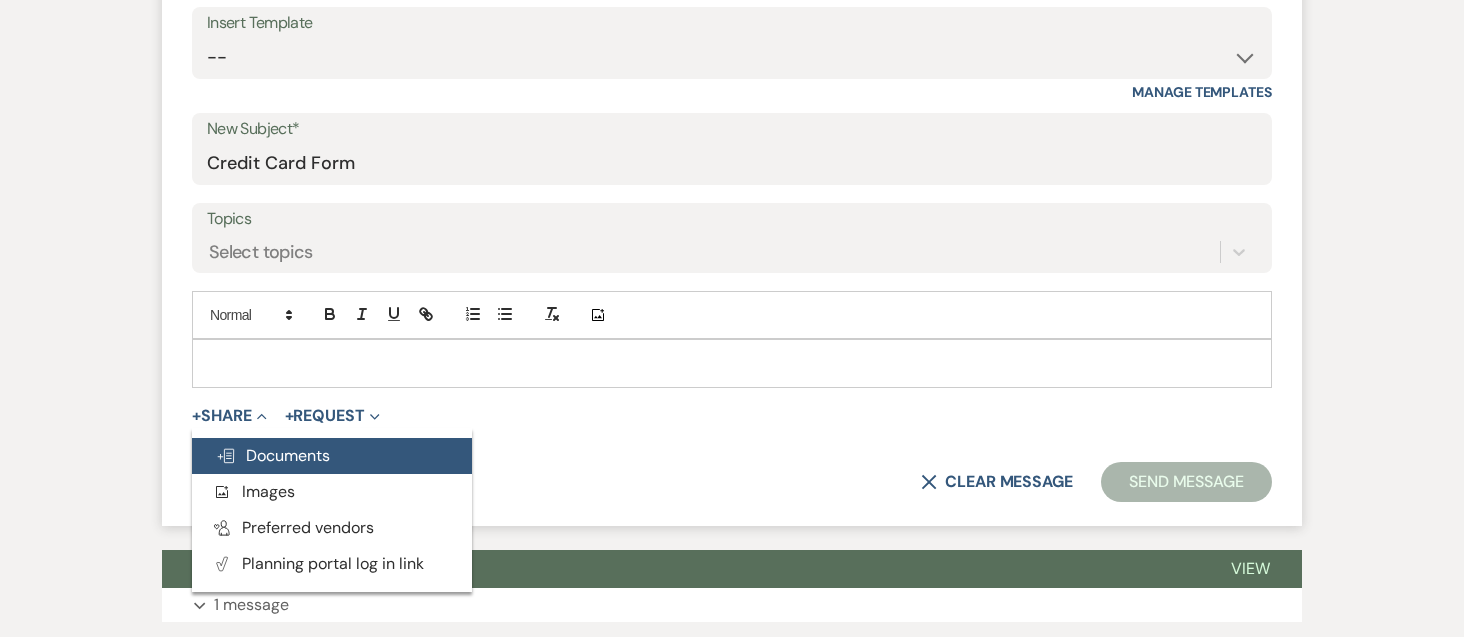 click on "Doc Upload Documents" at bounding box center (273, 455) 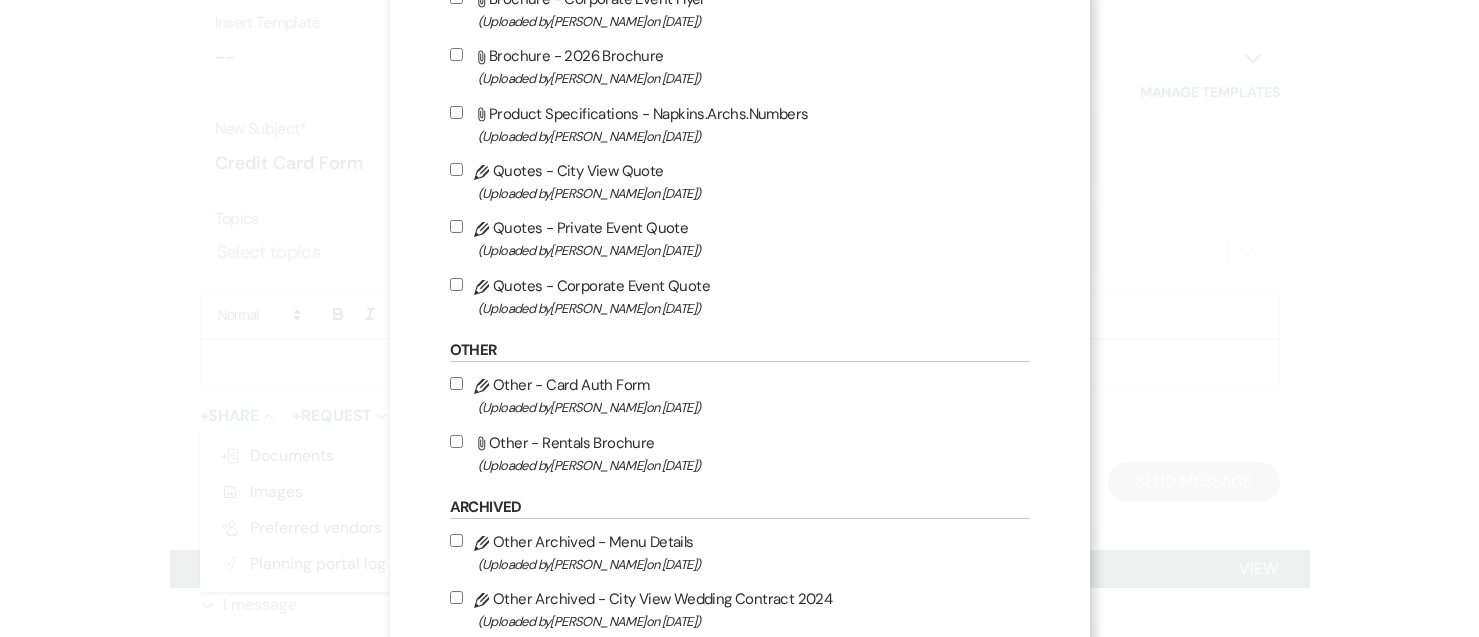 scroll, scrollTop: 1100, scrollLeft: 0, axis: vertical 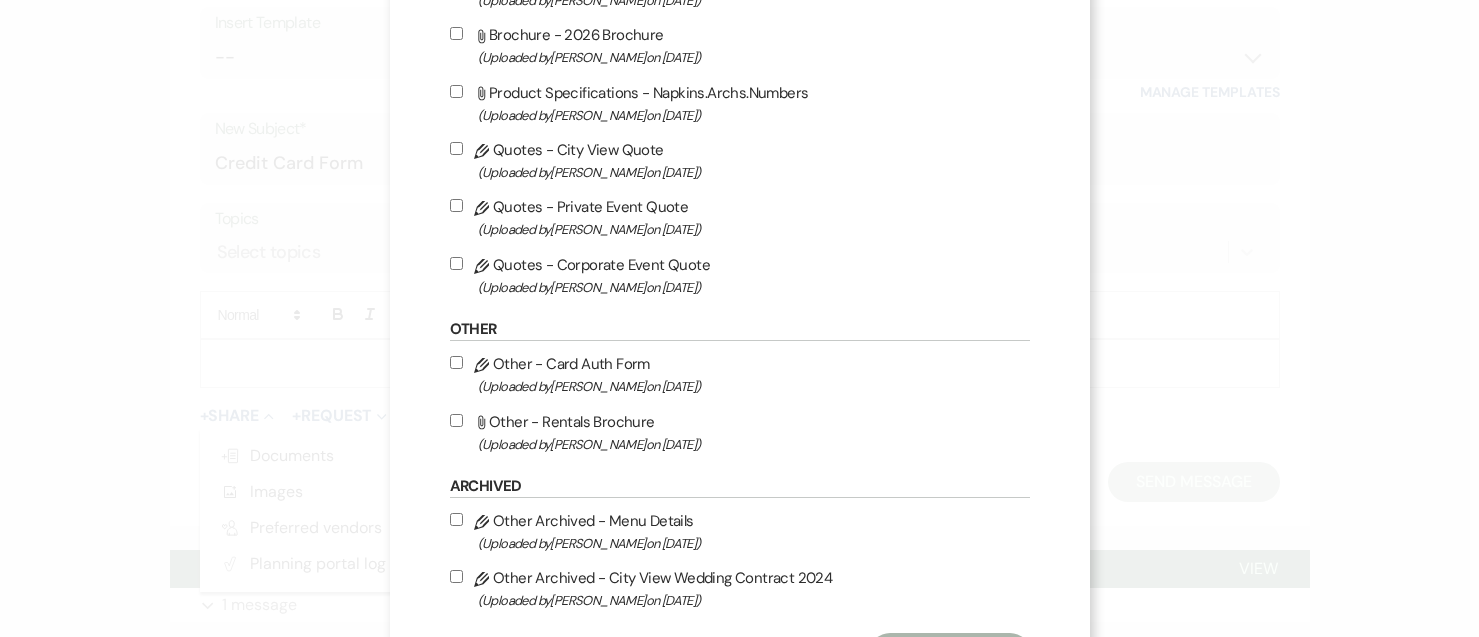 click on "Pencil Other - Card Auth Form (Uploaded by  [PERSON_NAME]  on   [DATE] )" at bounding box center (740, 374) 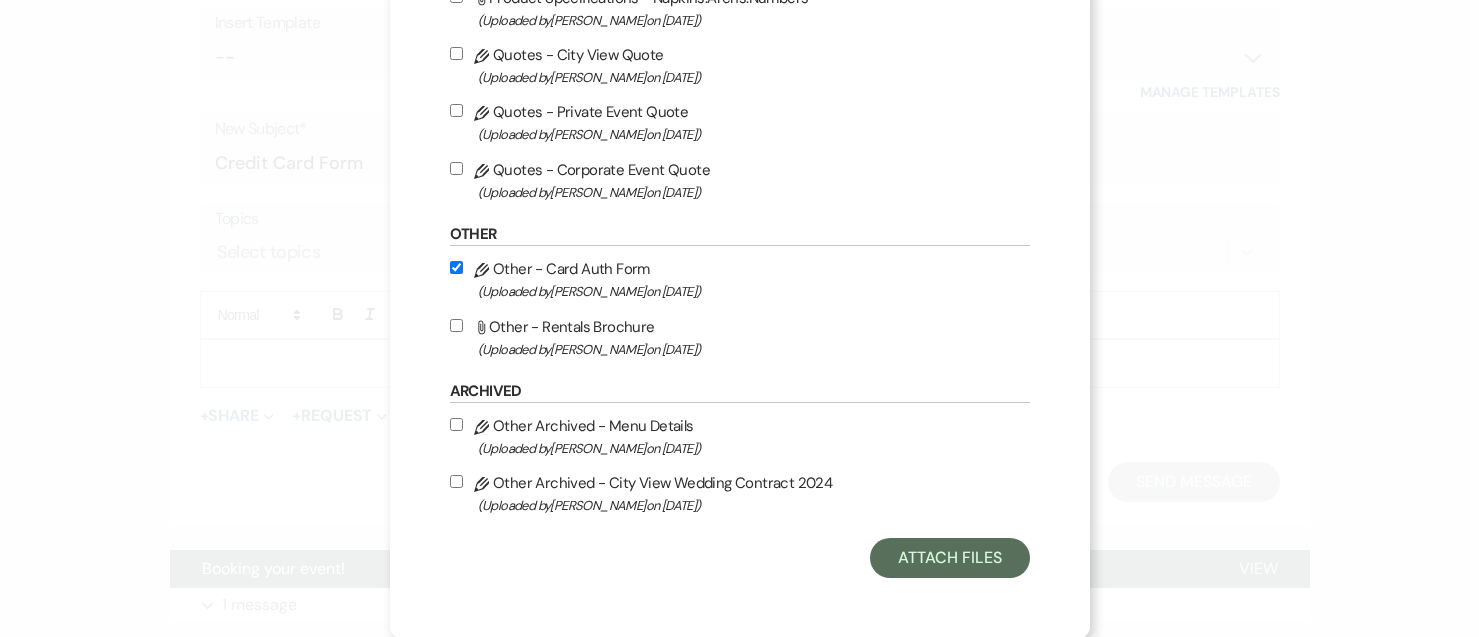 scroll, scrollTop: 1196, scrollLeft: 0, axis: vertical 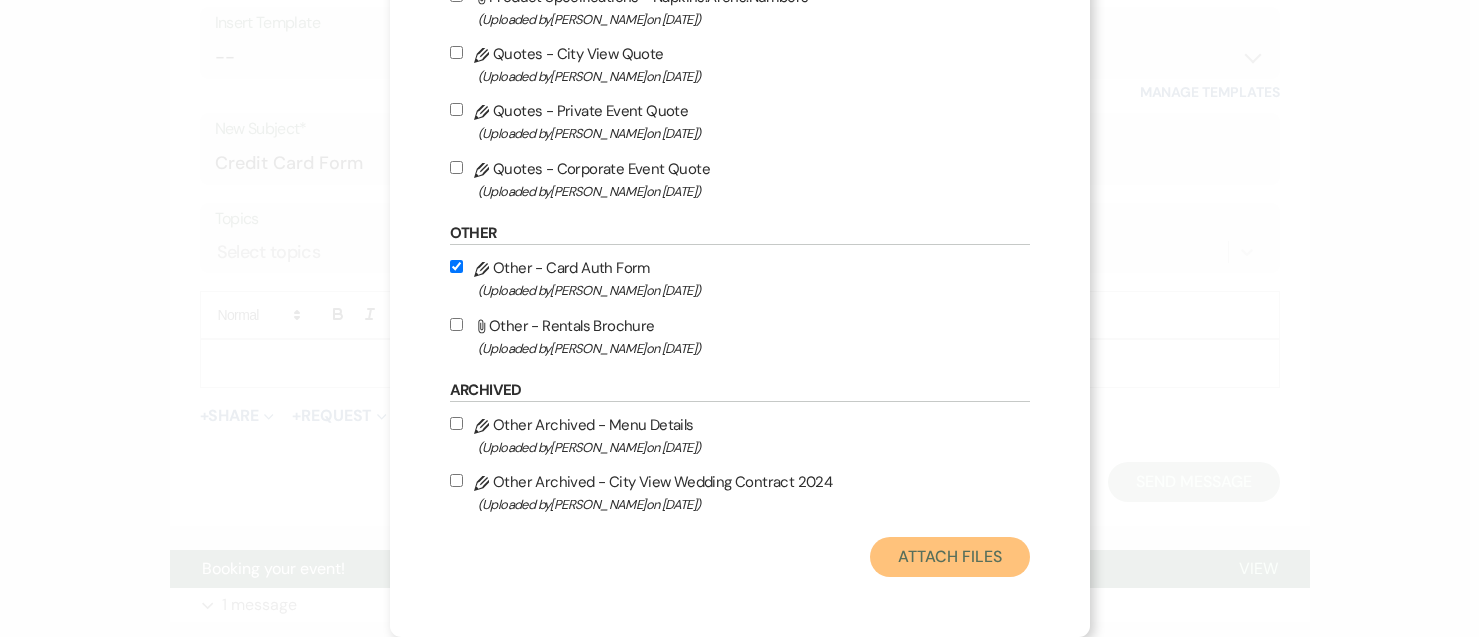 click on "Attach Files" at bounding box center [949, 557] 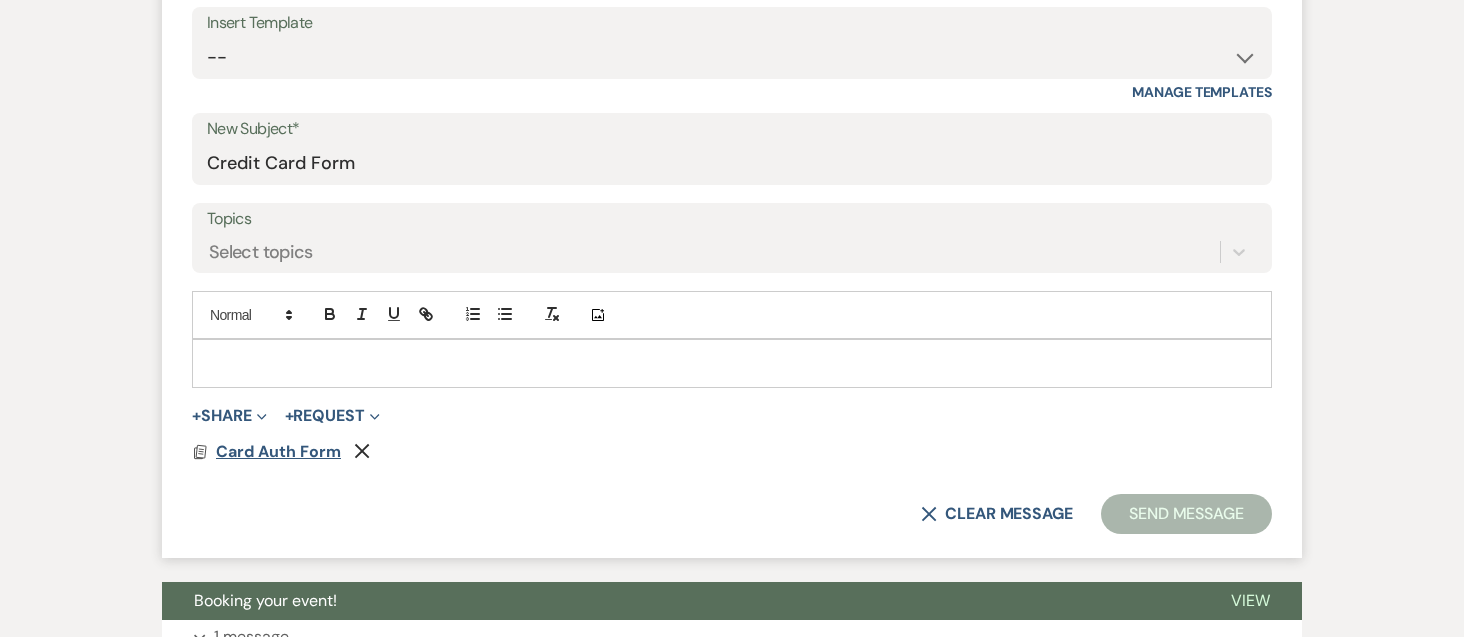 click on "Card Auth Form" at bounding box center [278, 451] 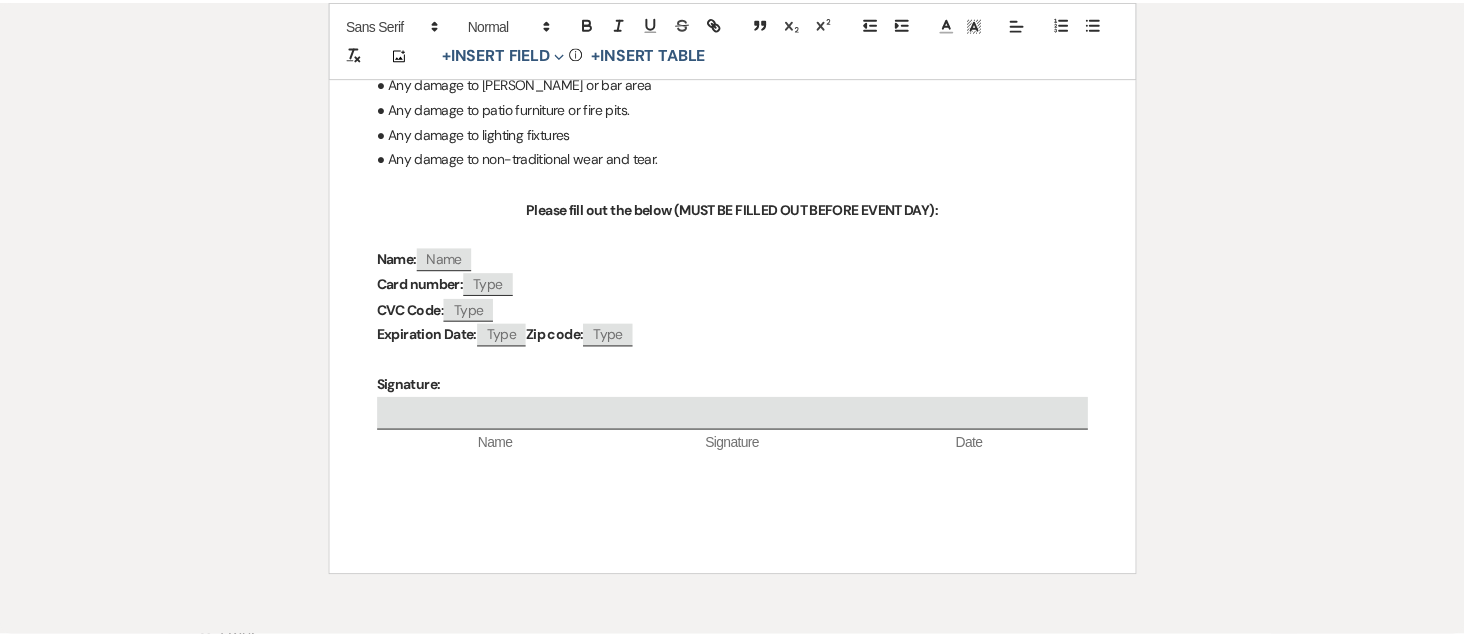 scroll, scrollTop: 0, scrollLeft: 0, axis: both 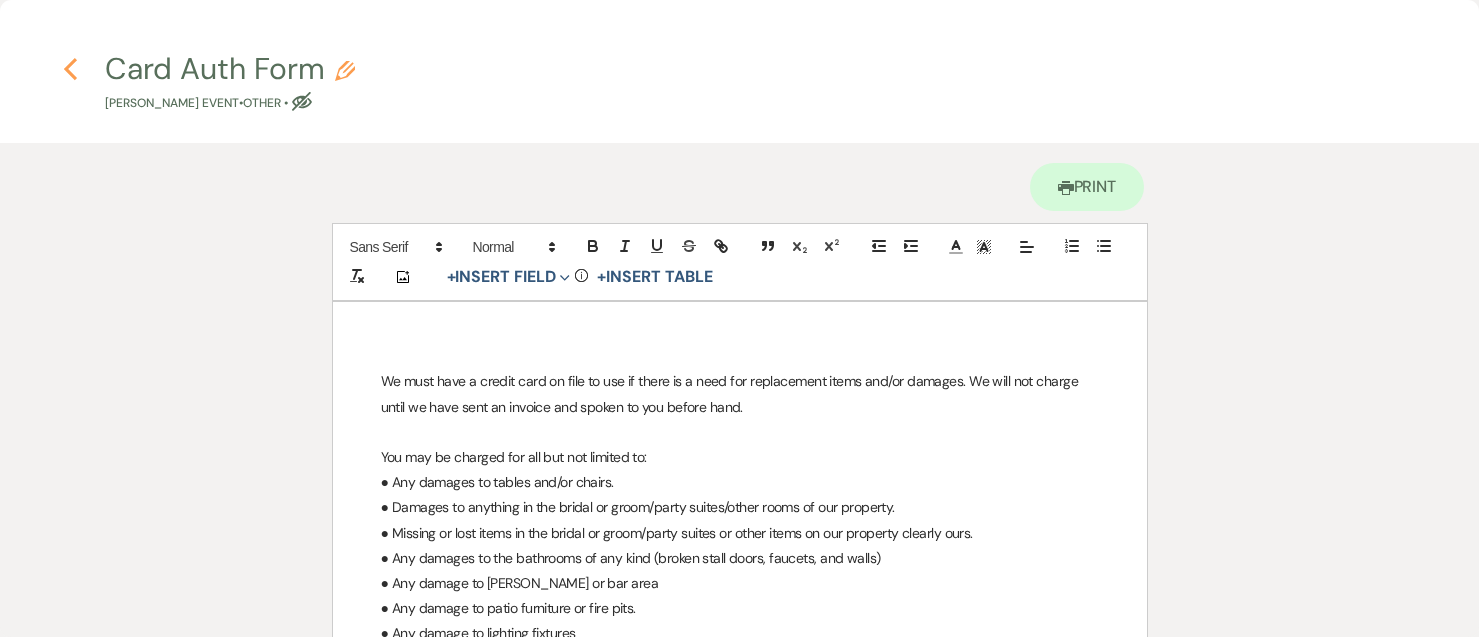 click on "Previous" 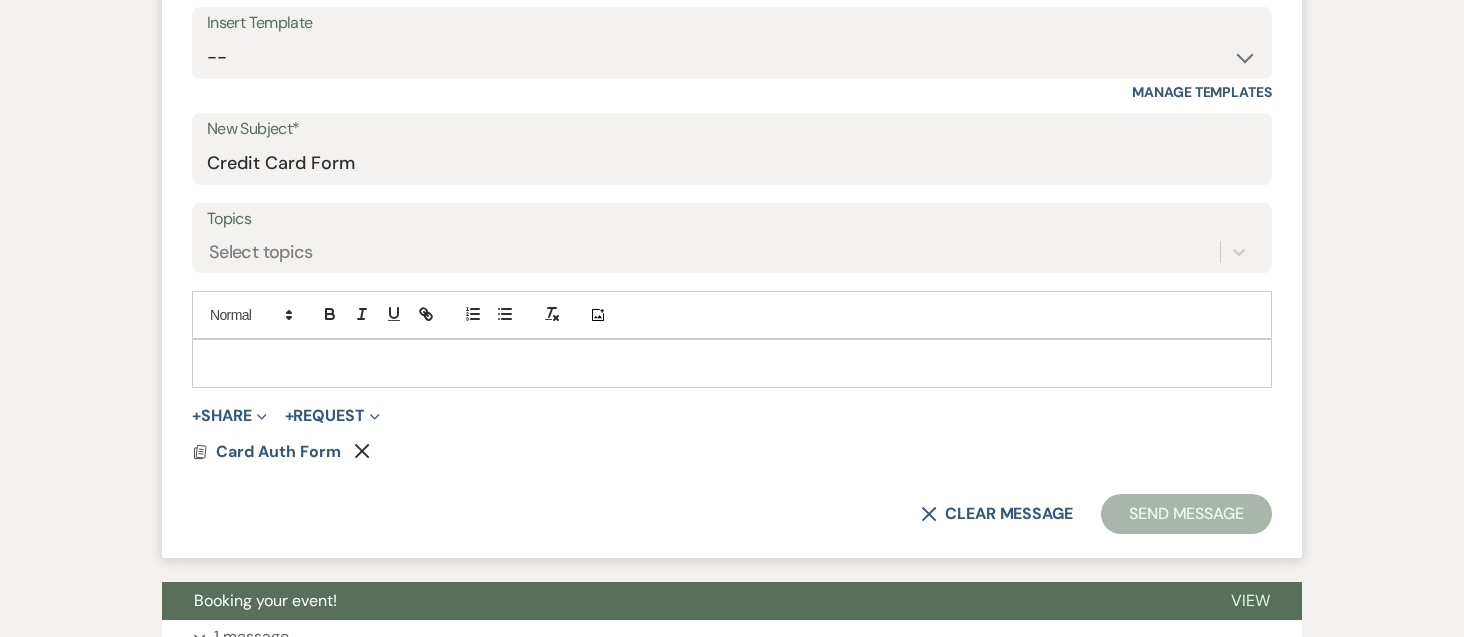 click at bounding box center (732, 363) 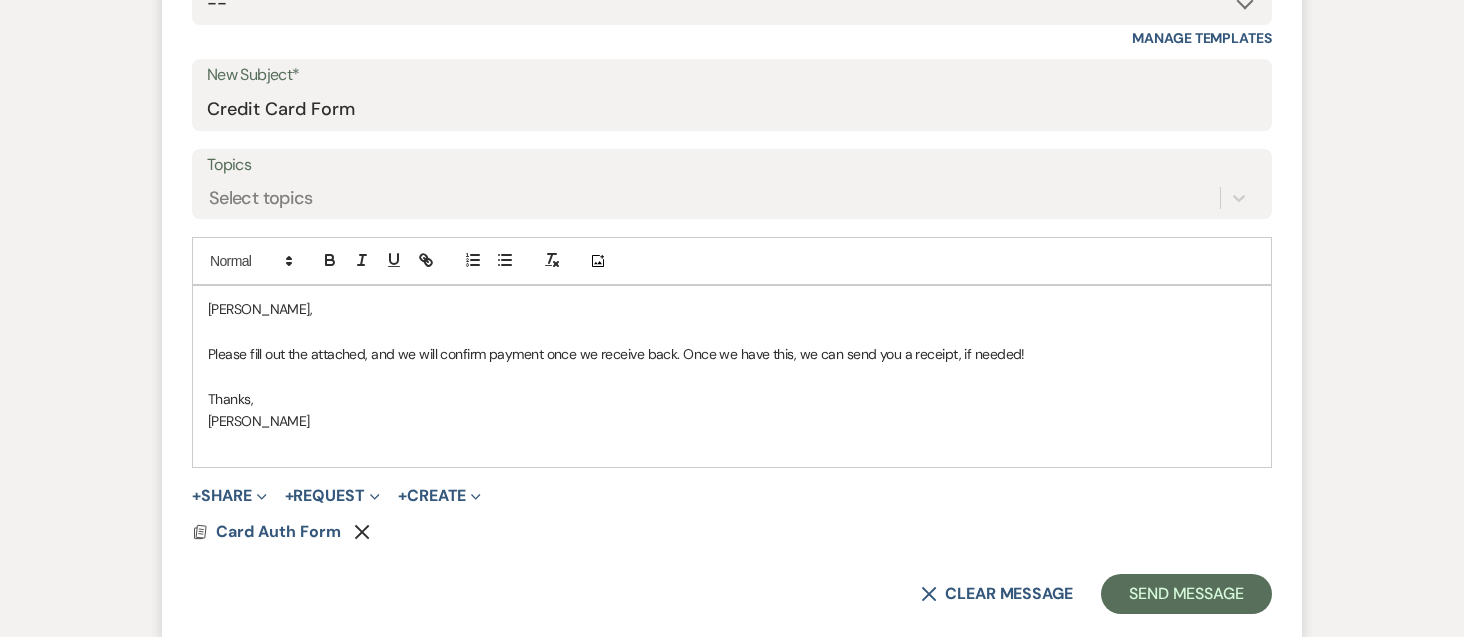 scroll, scrollTop: 1074, scrollLeft: 0, axis: vertical 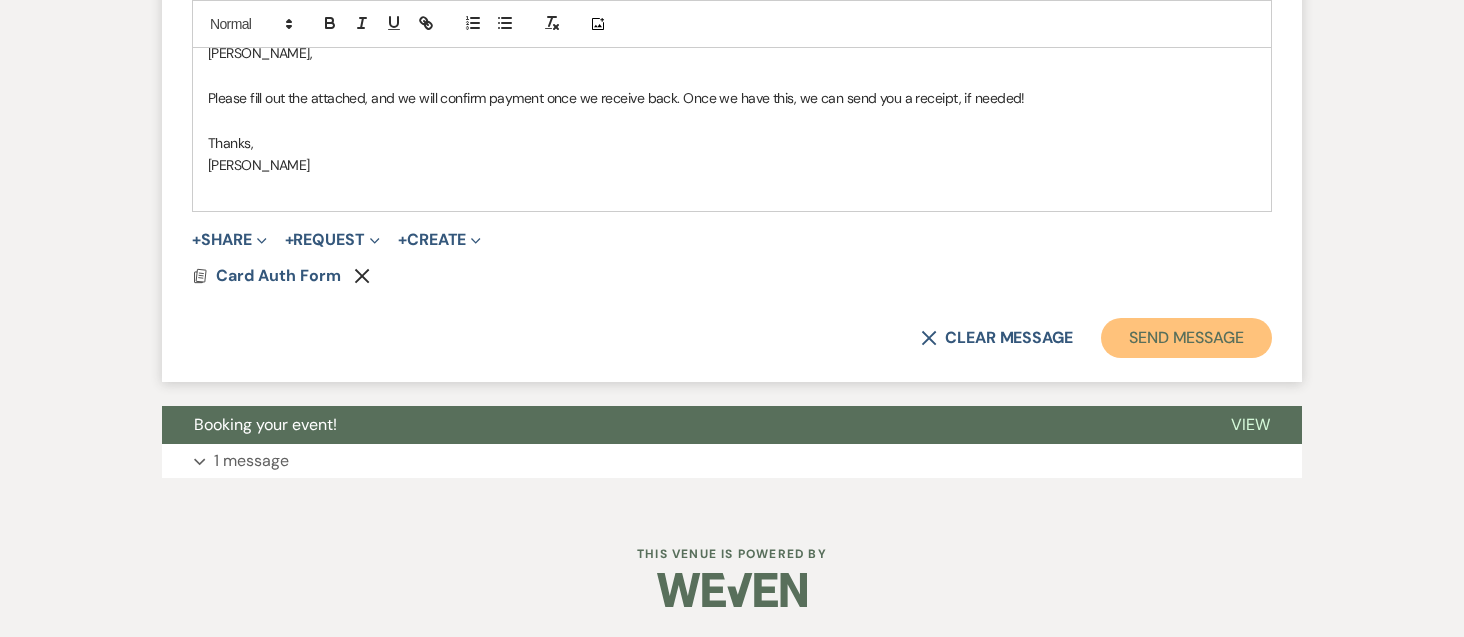 click on "Send Message" at bounding box center [1186, 338] 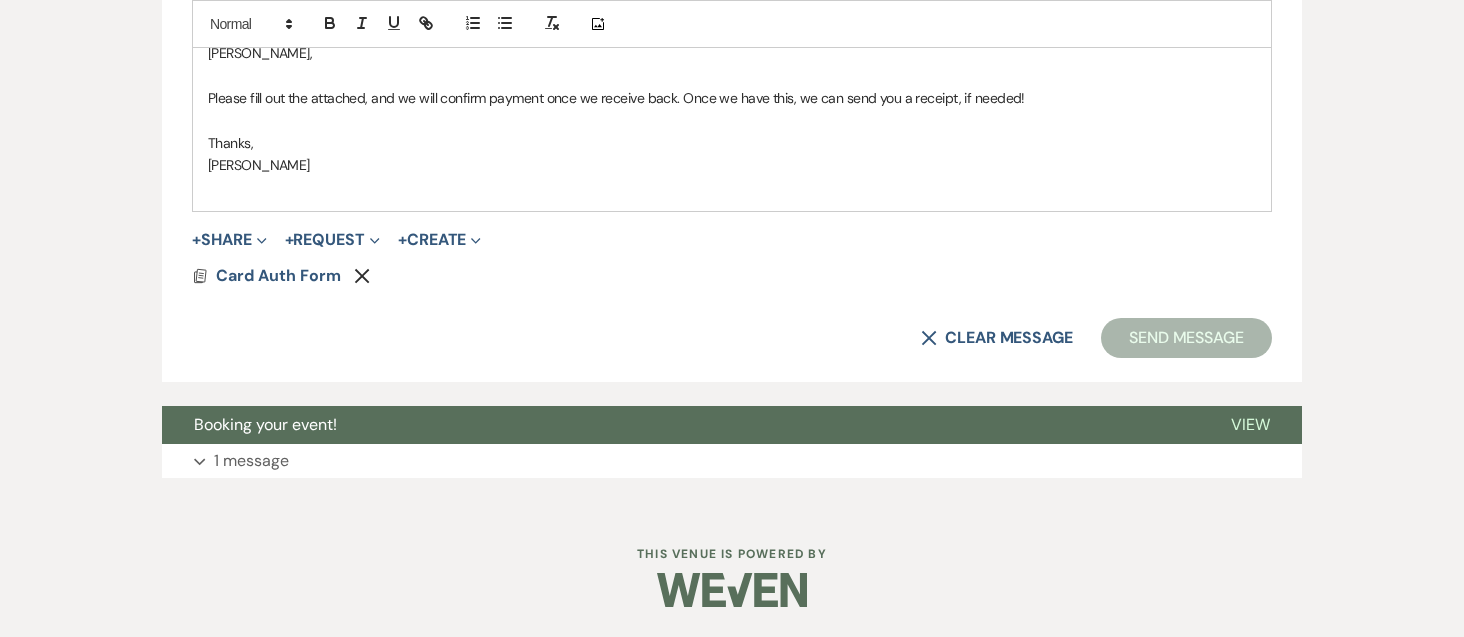scroll, scrollTop: 330, scrollLeft: 0, axis: vertical 